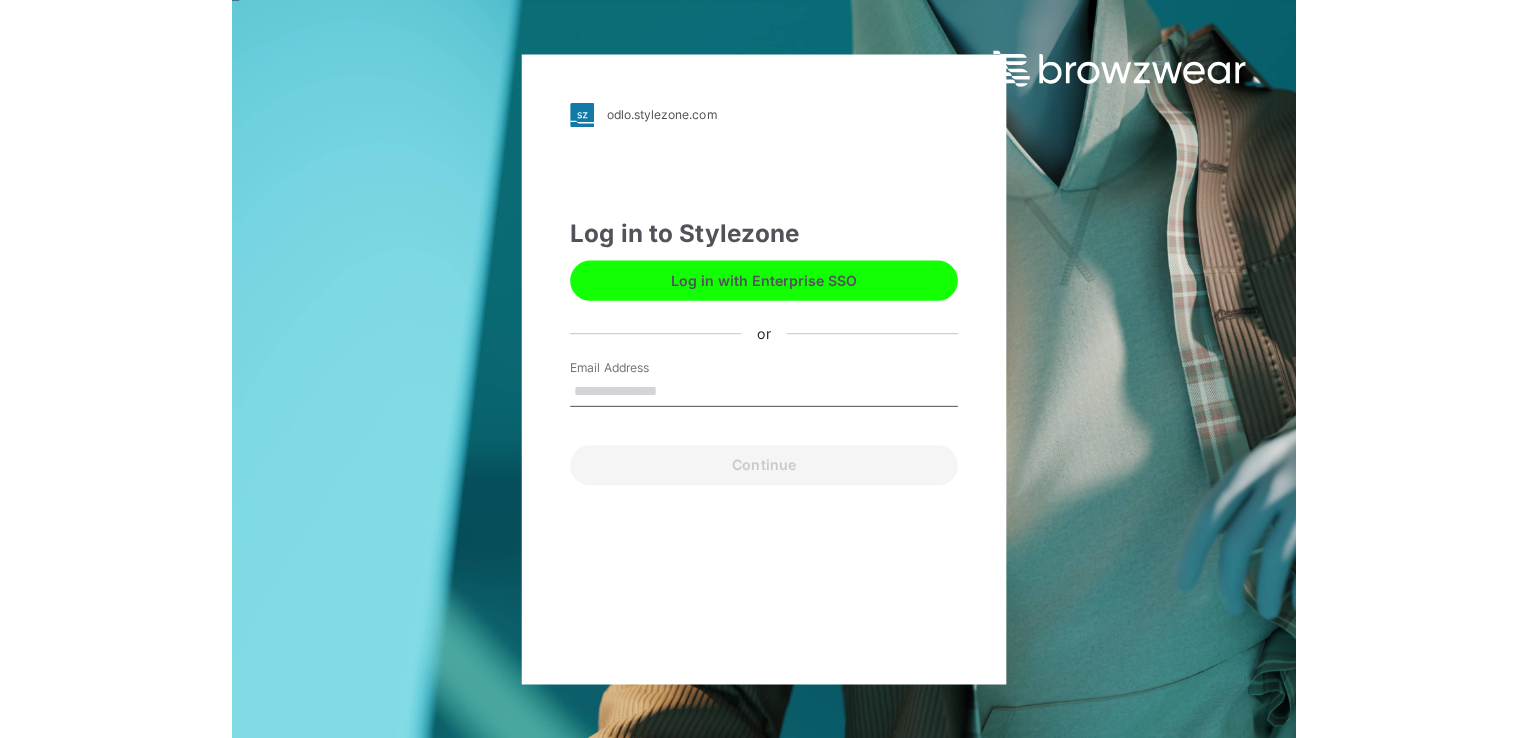 scroll, scrollTop: 0, scrollLeft: 0, axis: both 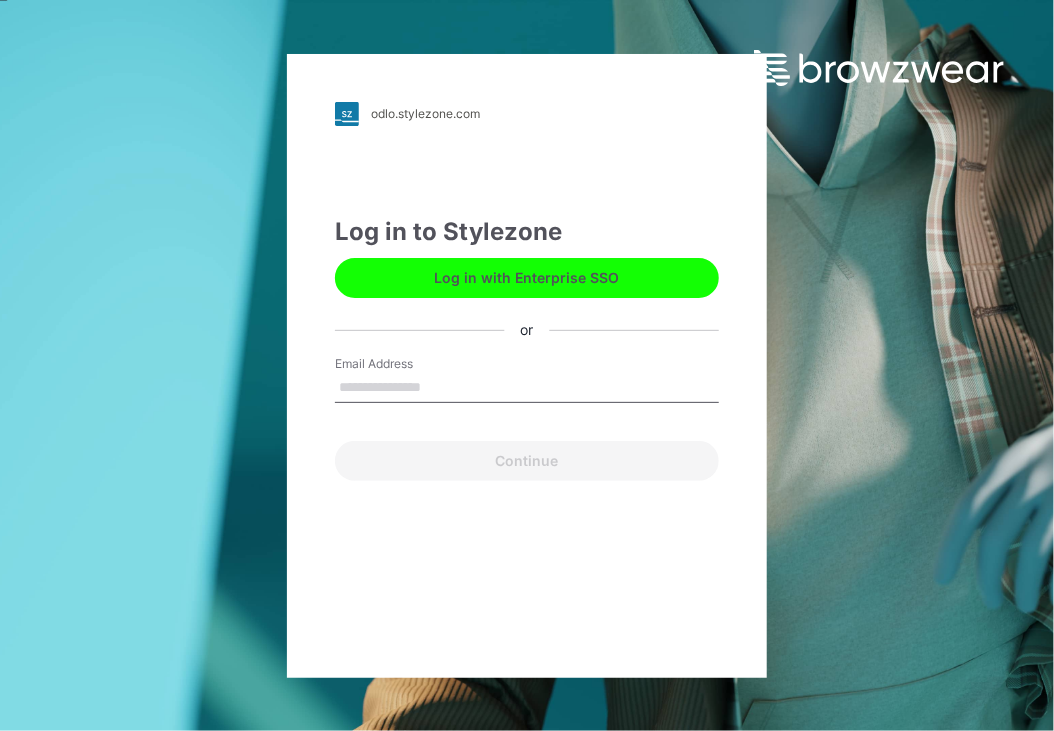 click on "Email Address" at bounding box center [527, 388] 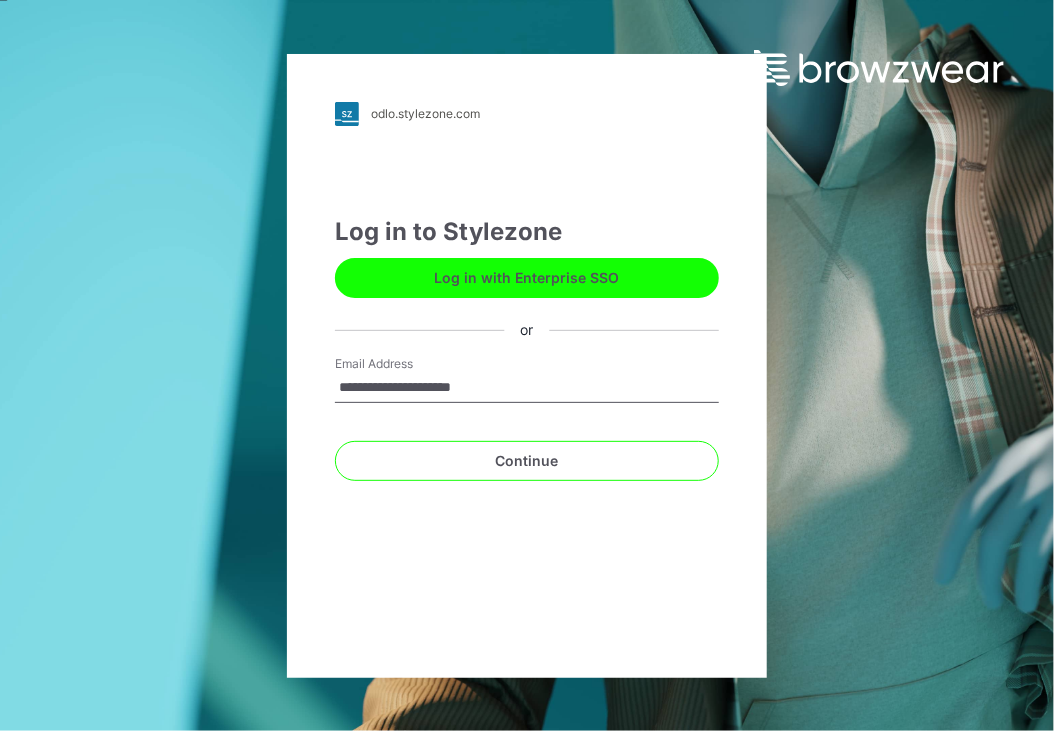 type on "**********" 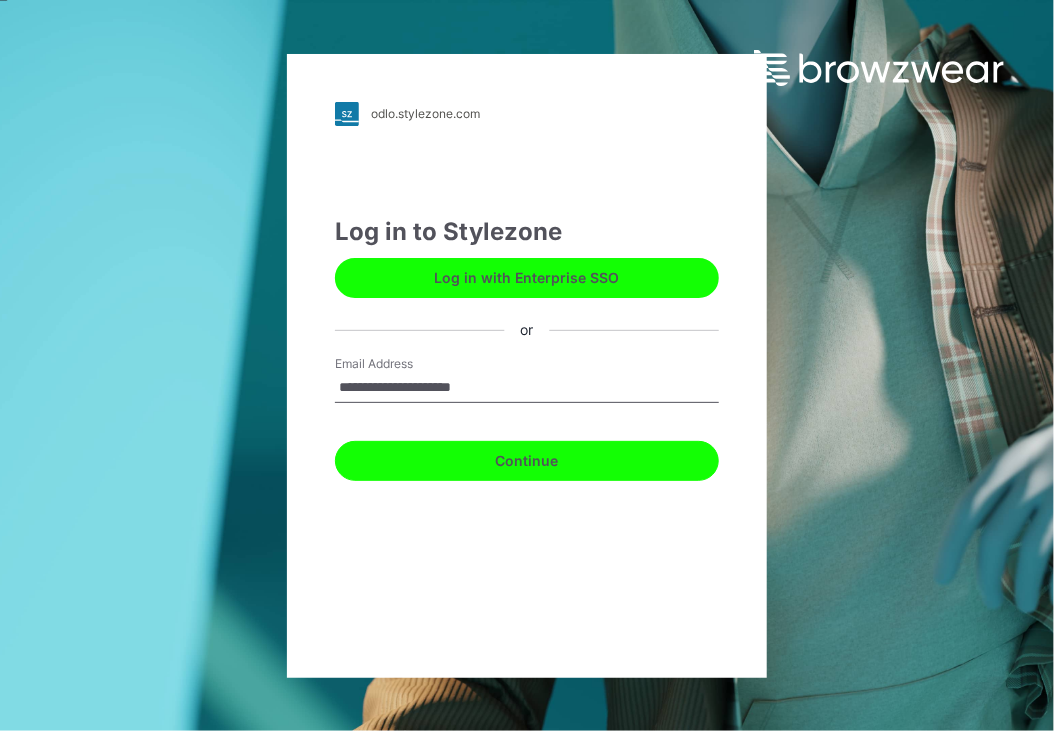 click on "Continue" at bounding box center (527, 461) 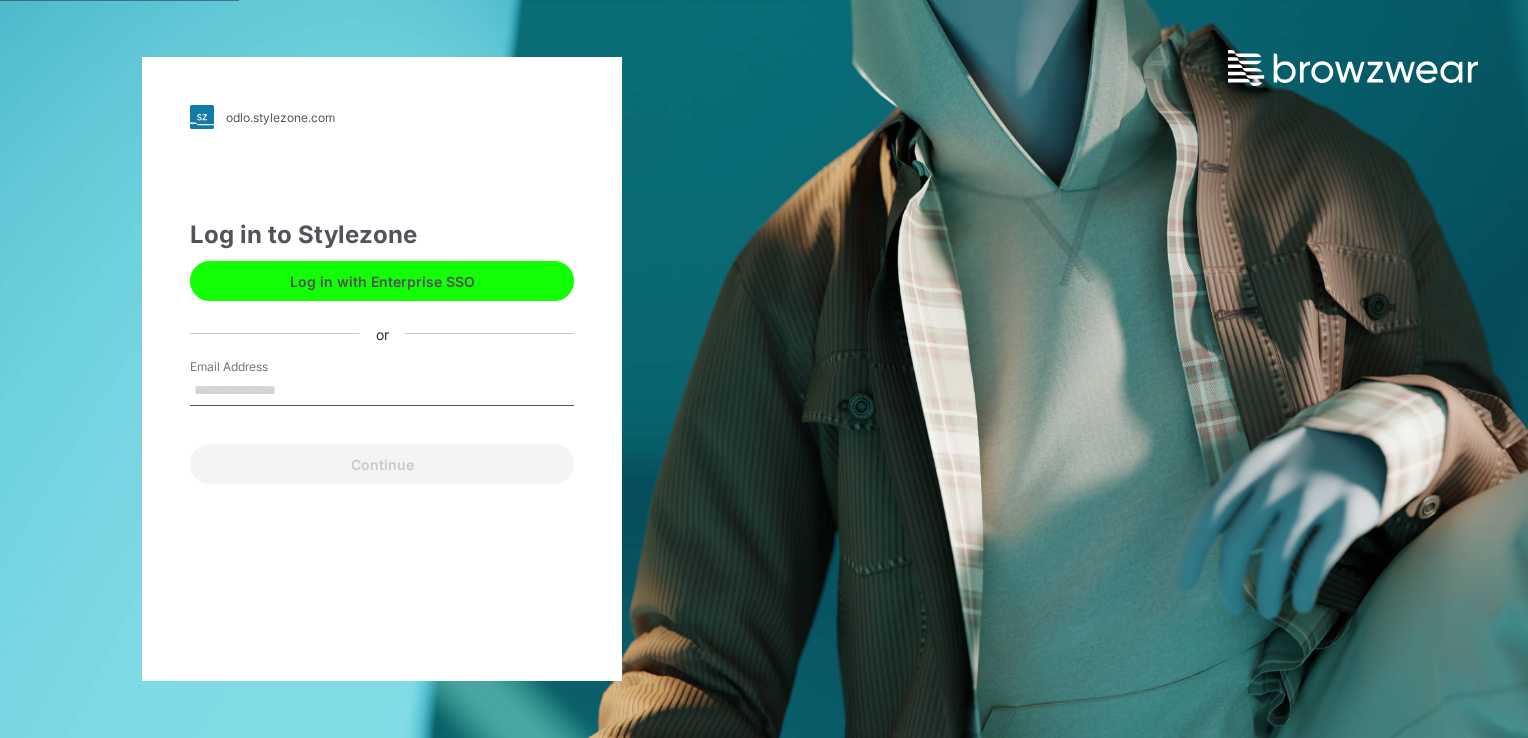 scroll, scrollTop: 0, scrollLeft: 0, axis: both 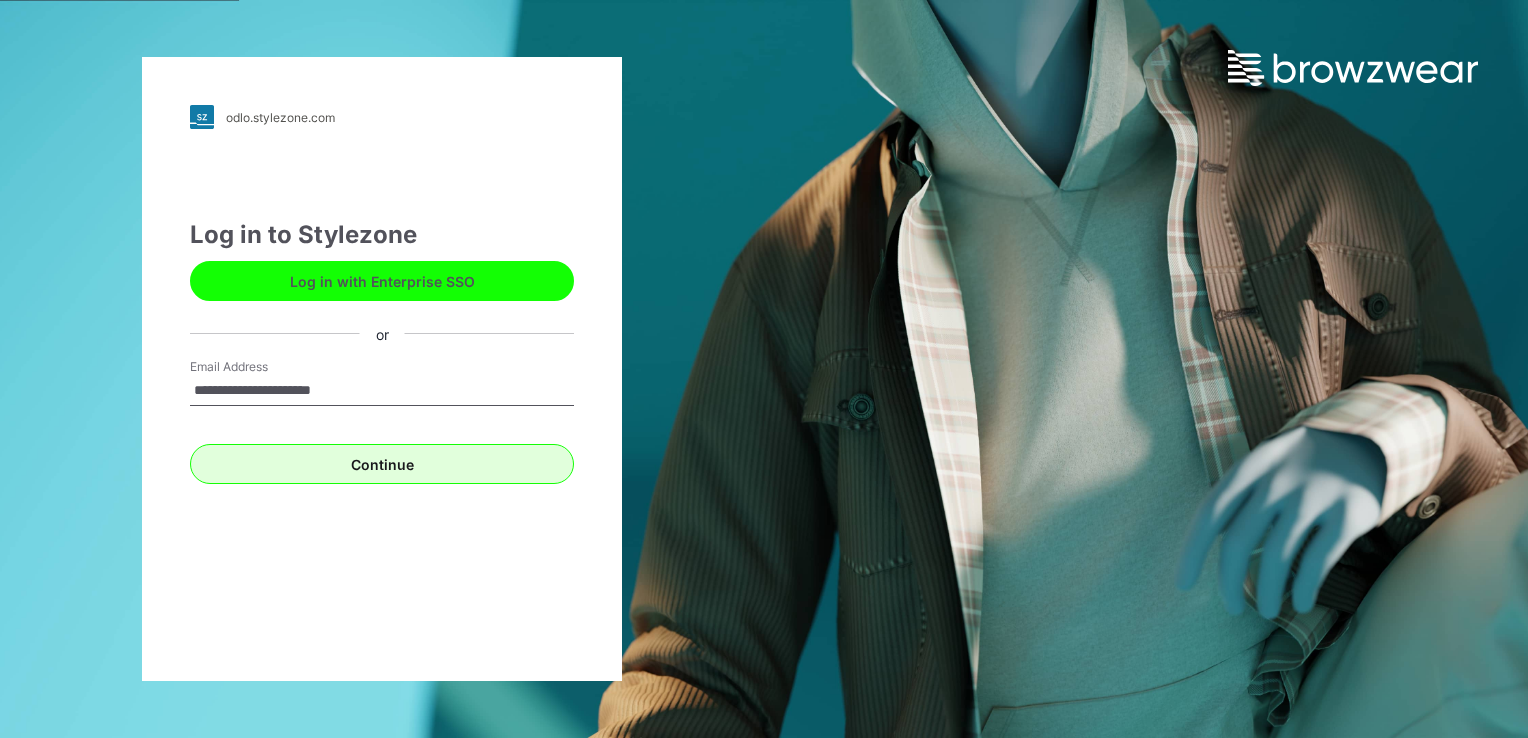 type on "**********" 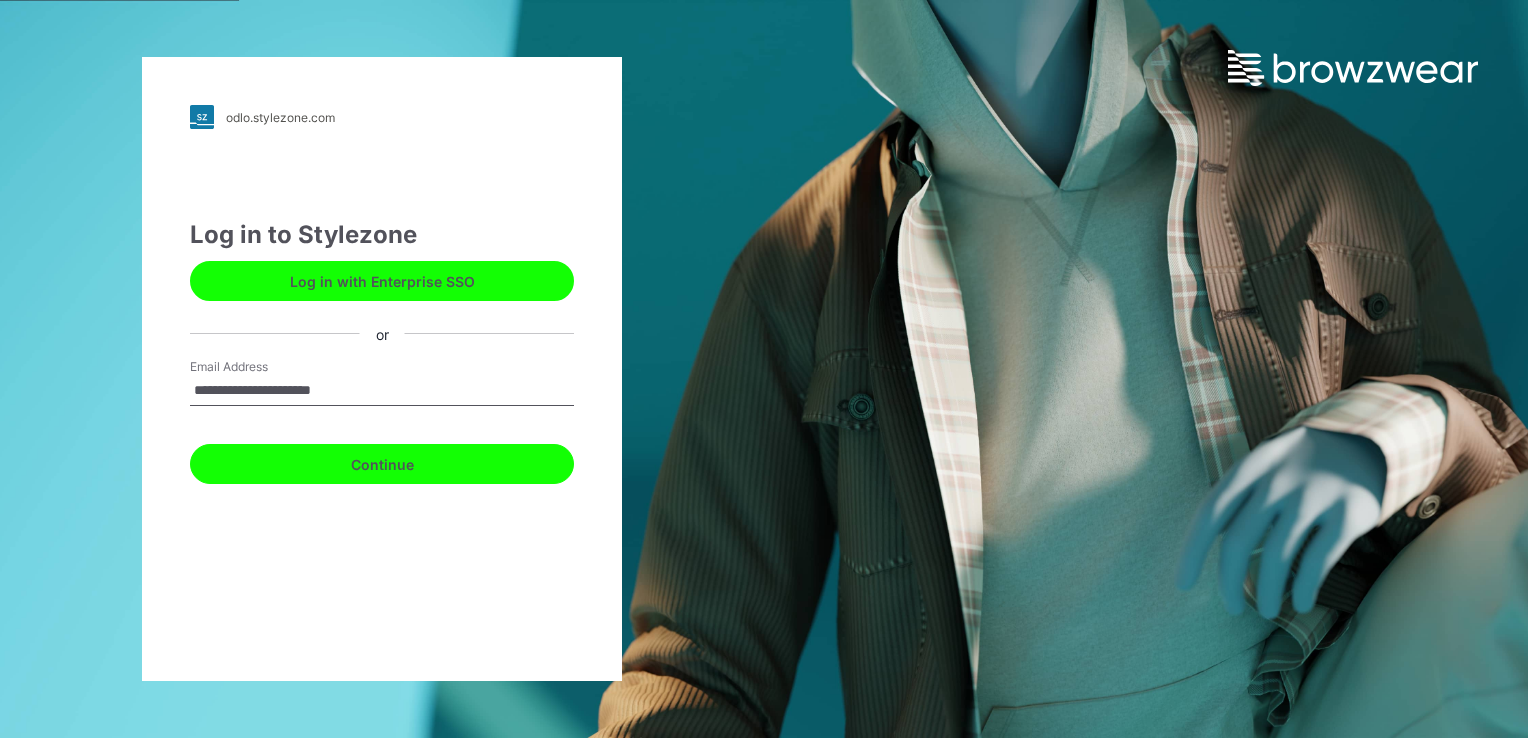 click on "Continue" at bounding box center [382, 464] 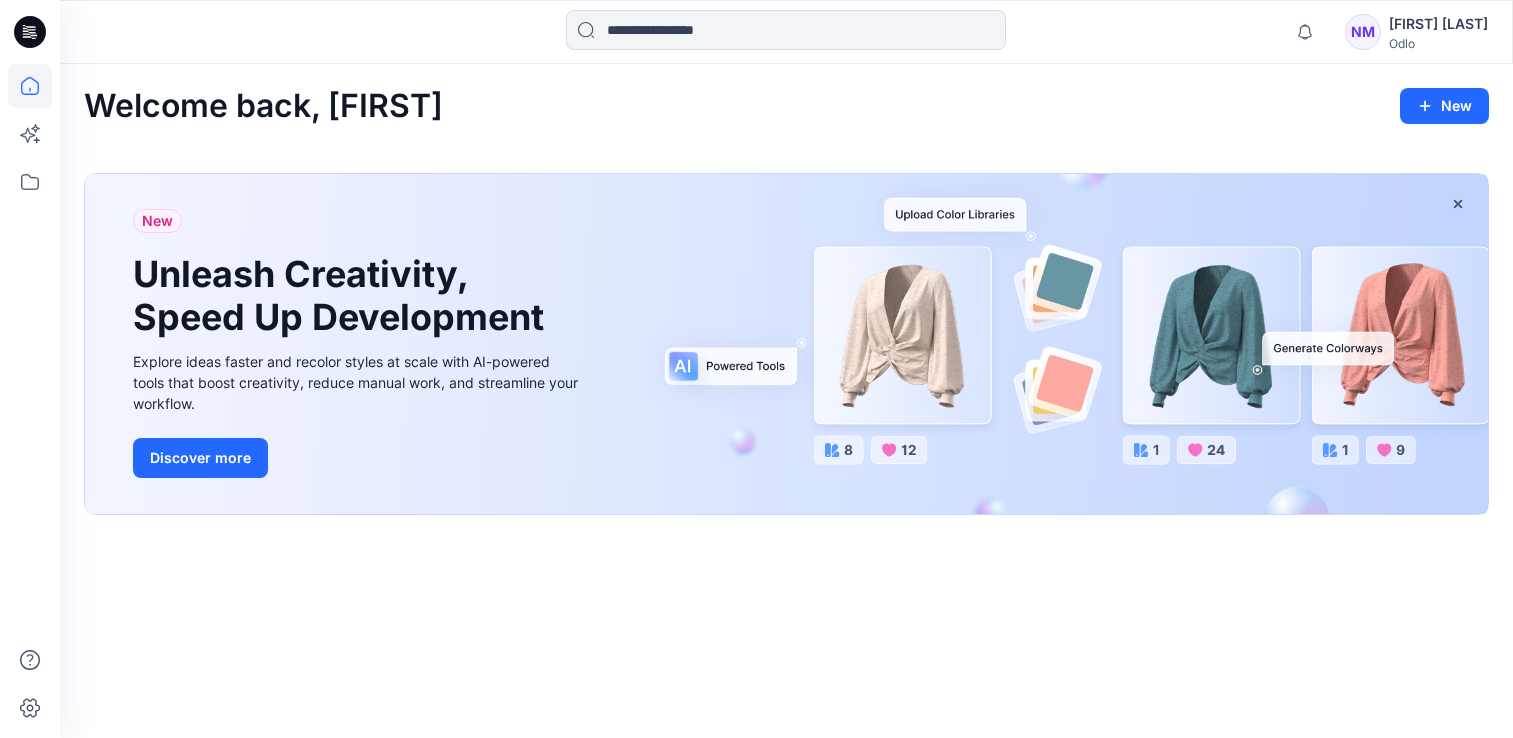 scroll, scrollTop: 0, scrollLeft: 0, axis: both 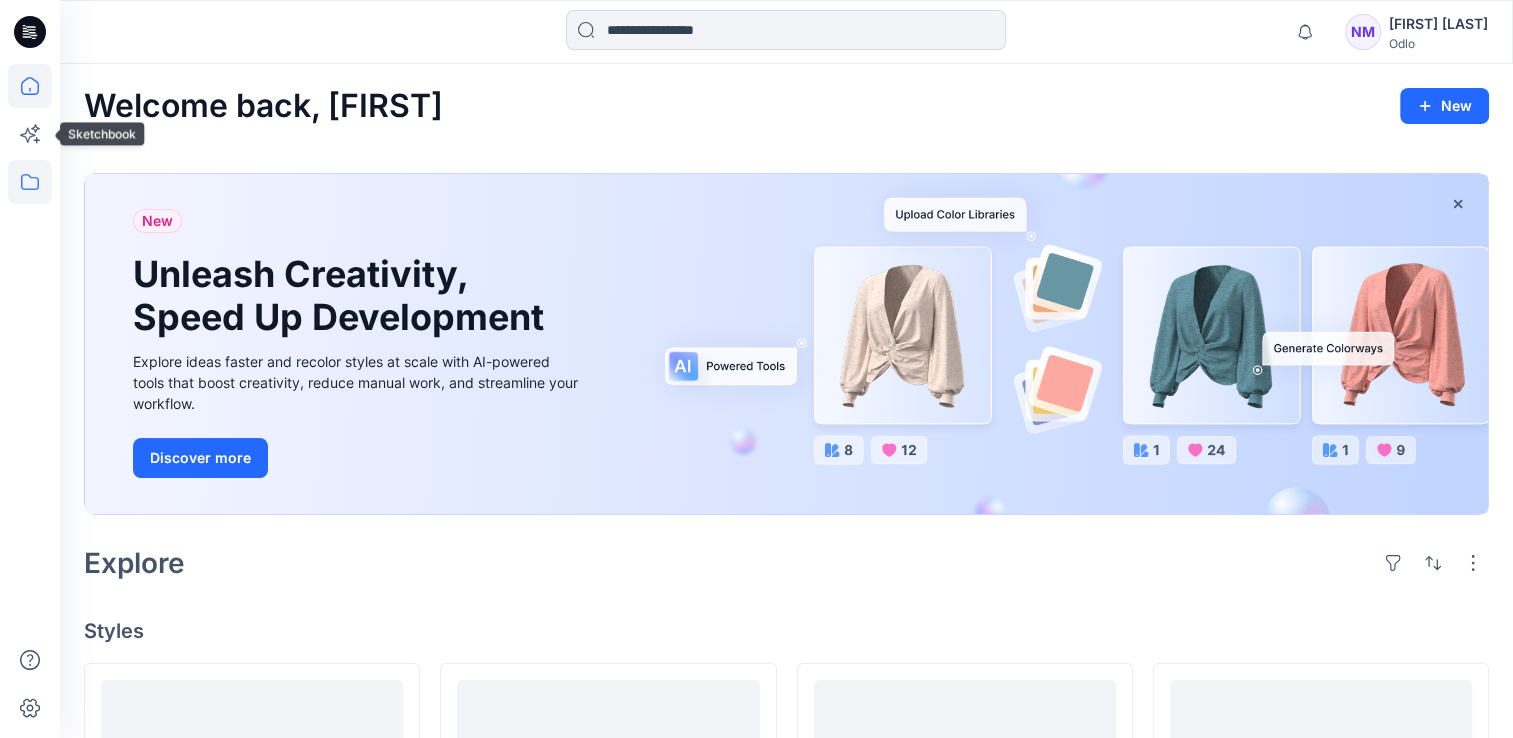 click at bounding box center (30, 401) 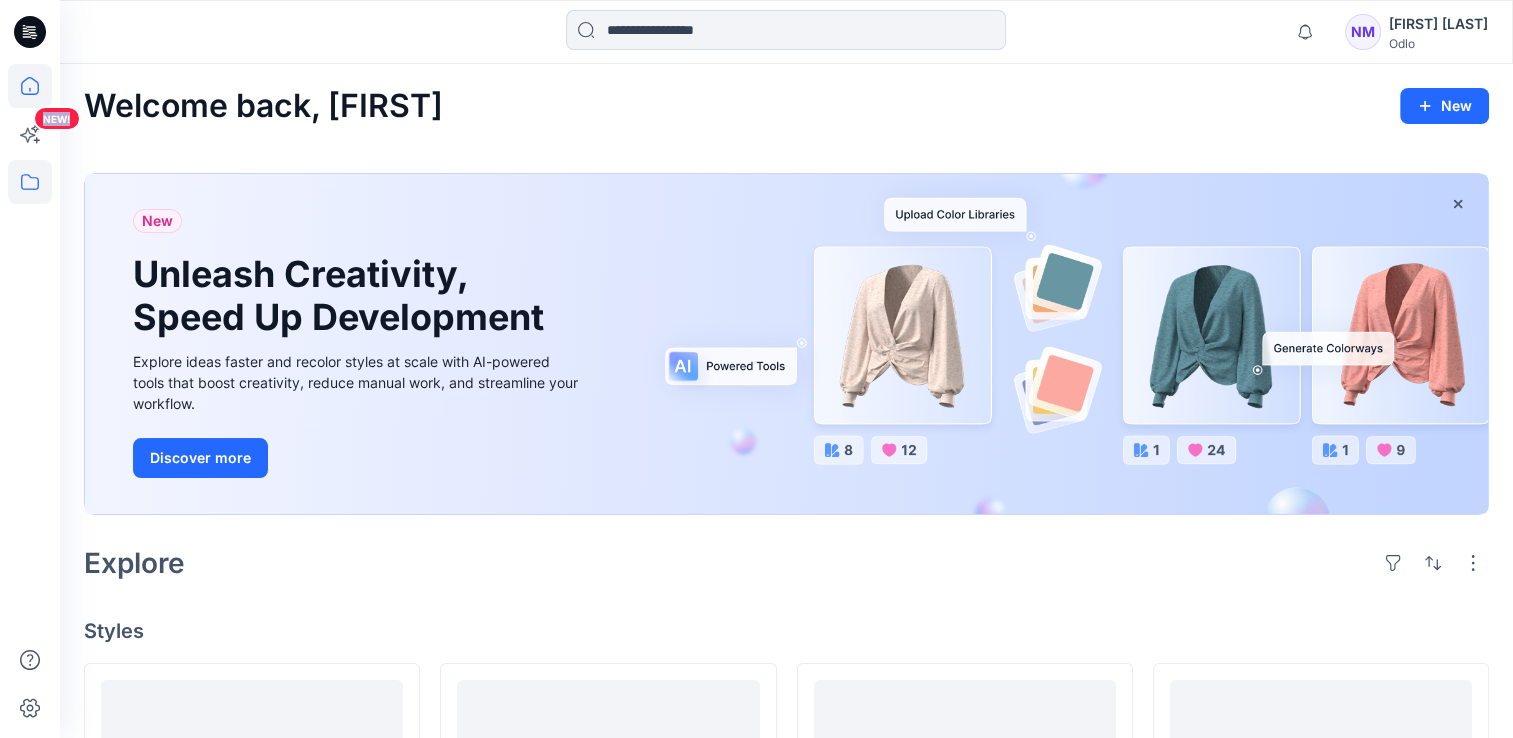 drag, startPoint x: 29, startPoint y: 174, endPoint x: 36, endPoint y: 197, distance: 24.04163 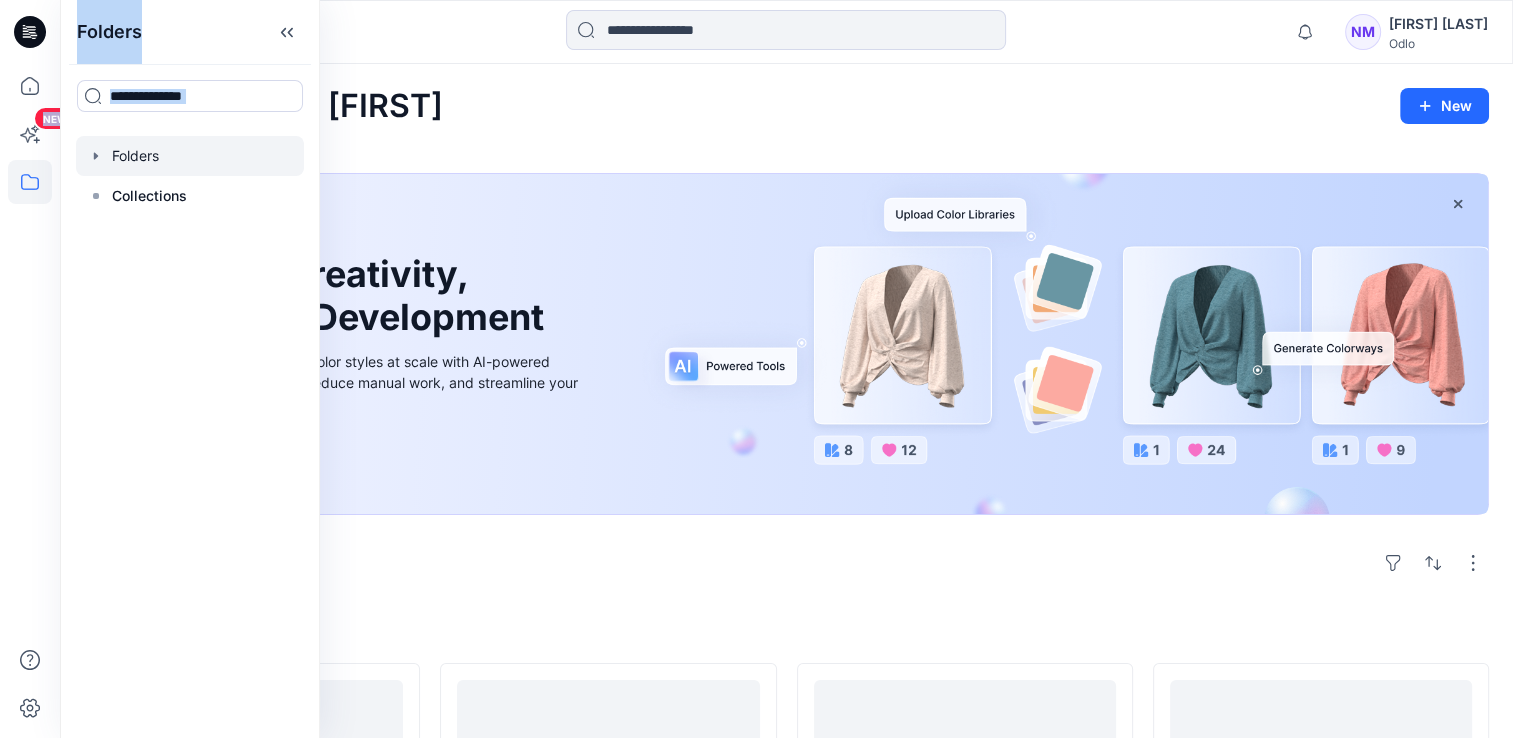 click at bounding box center [190, 156] 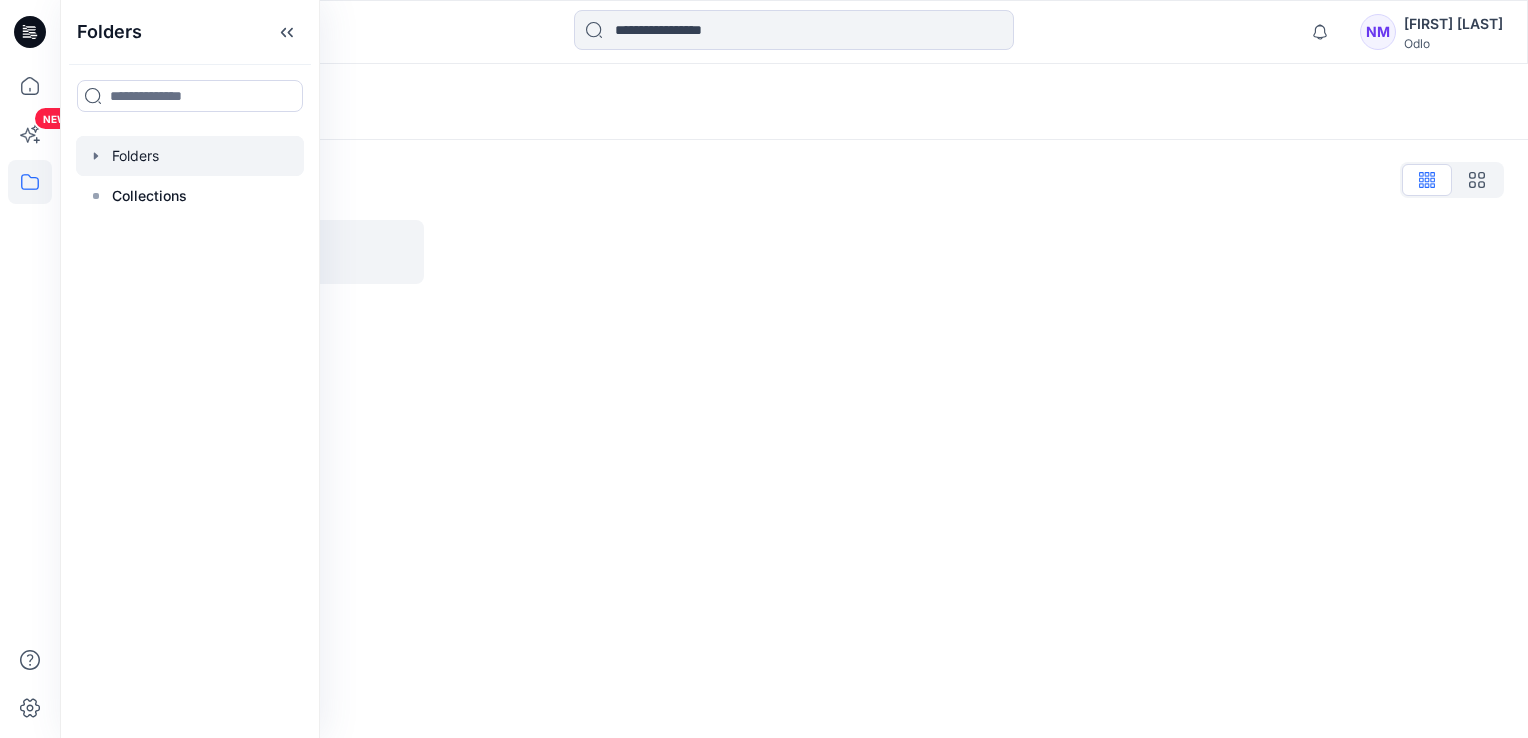 click 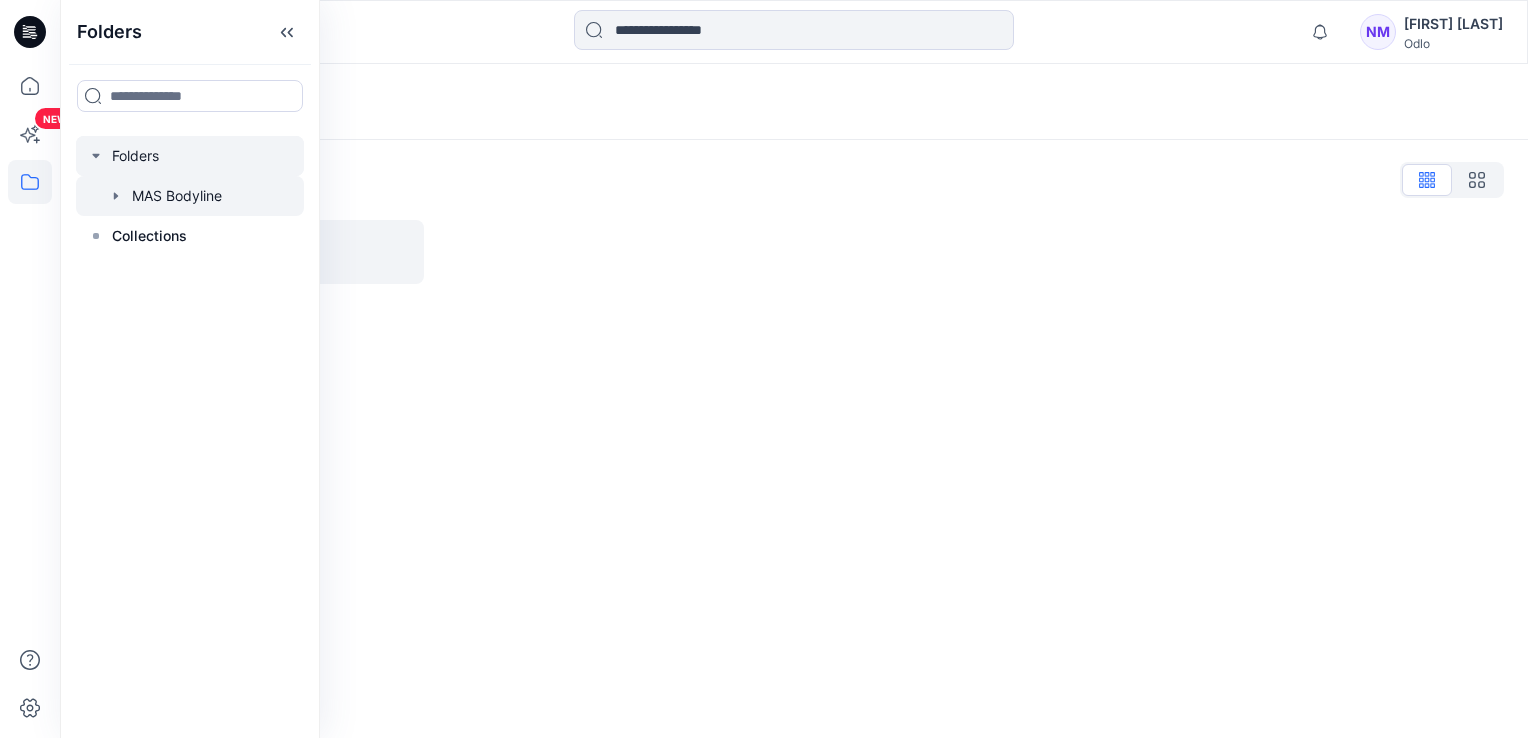 click 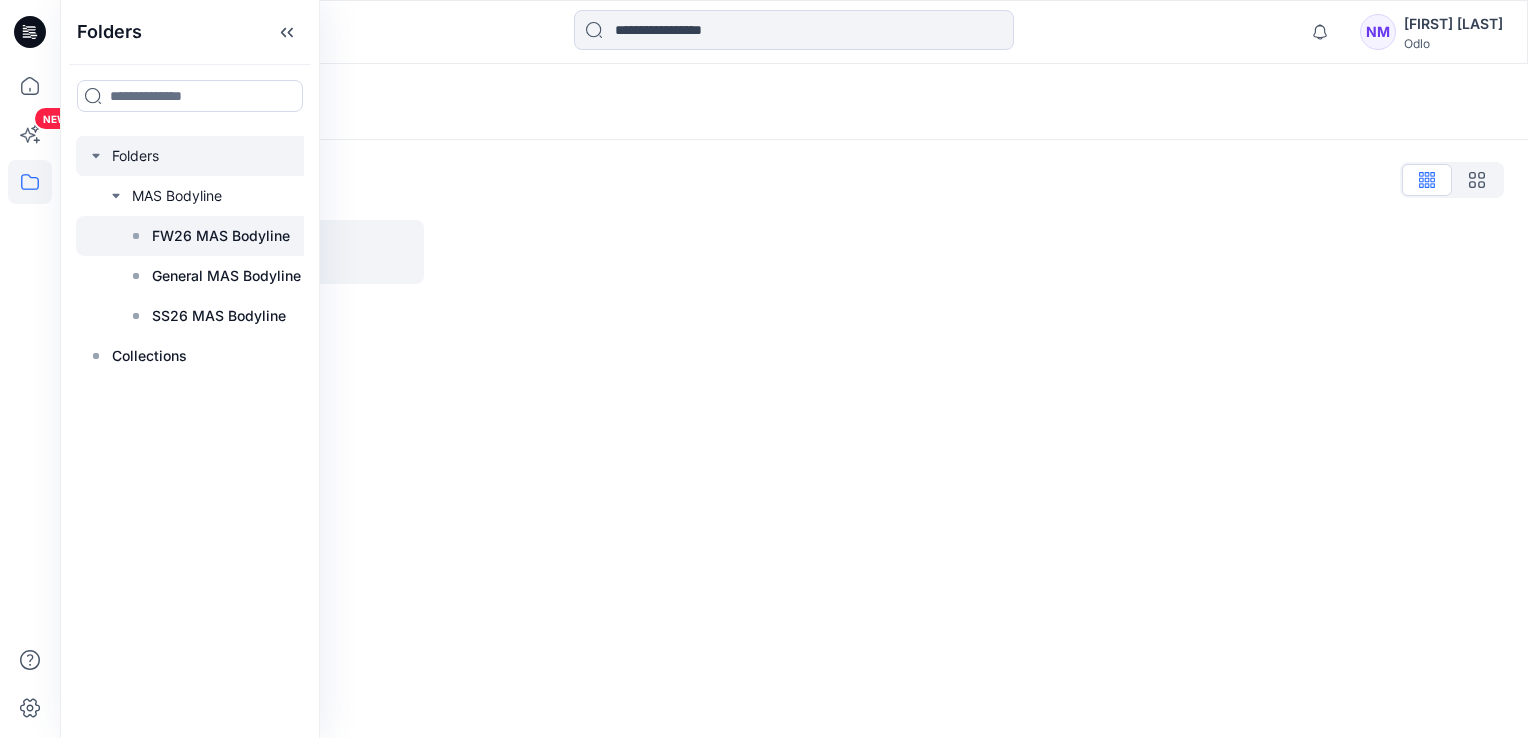 click on "FW26 MAS Bodyline" at bounding box center [221, 236] 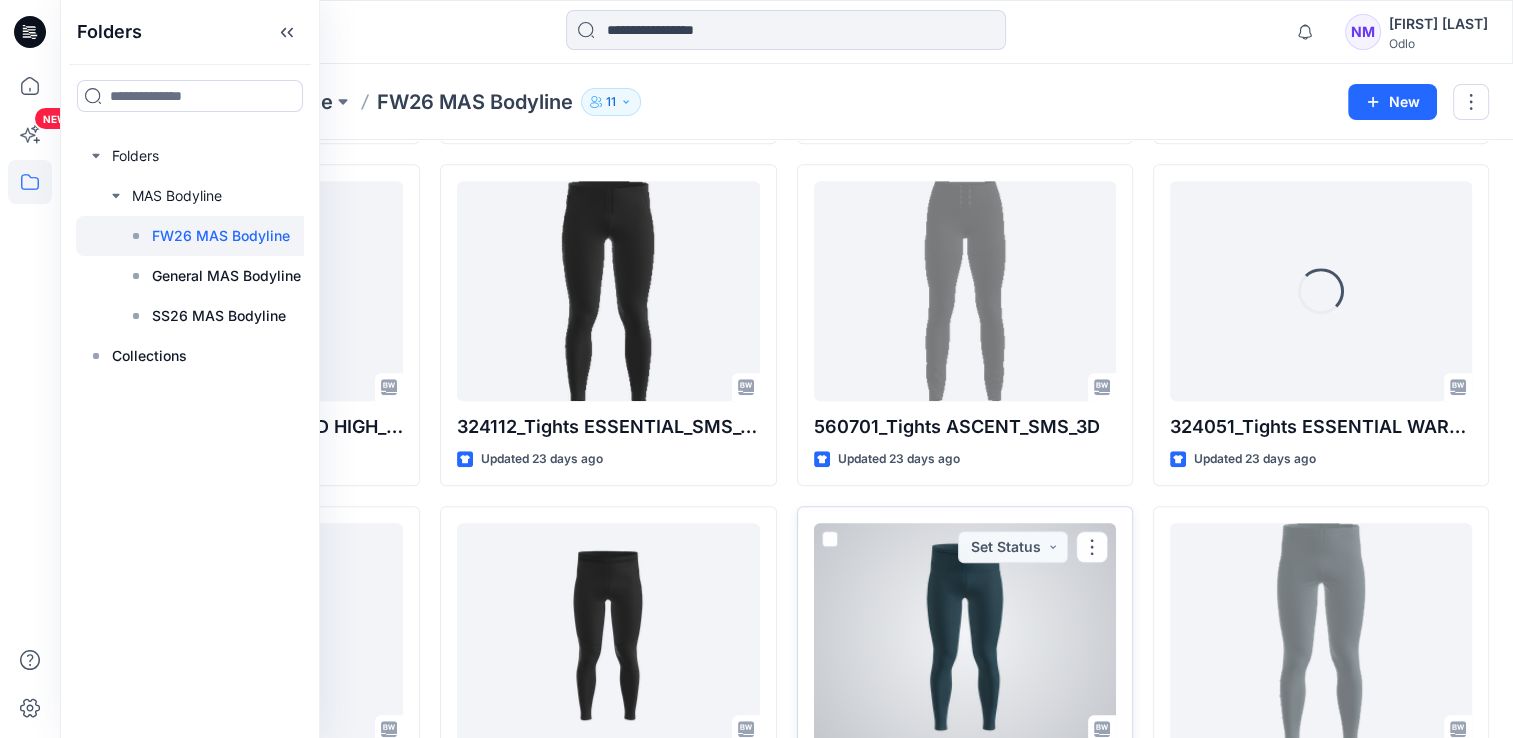 scroll, scrollTop: 1614, scrollLeft: 0, axis: vertical 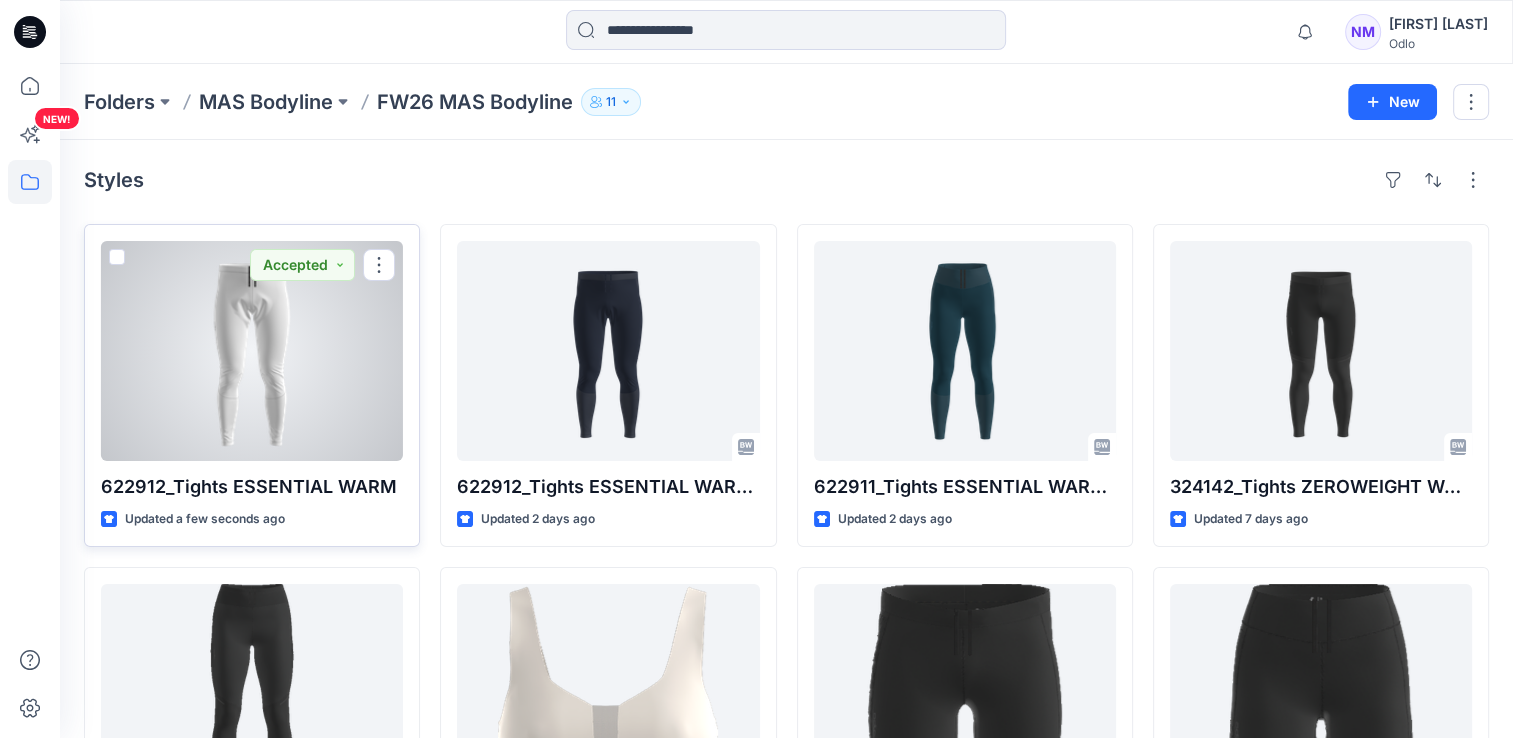 click at bounding box center (252, 351) 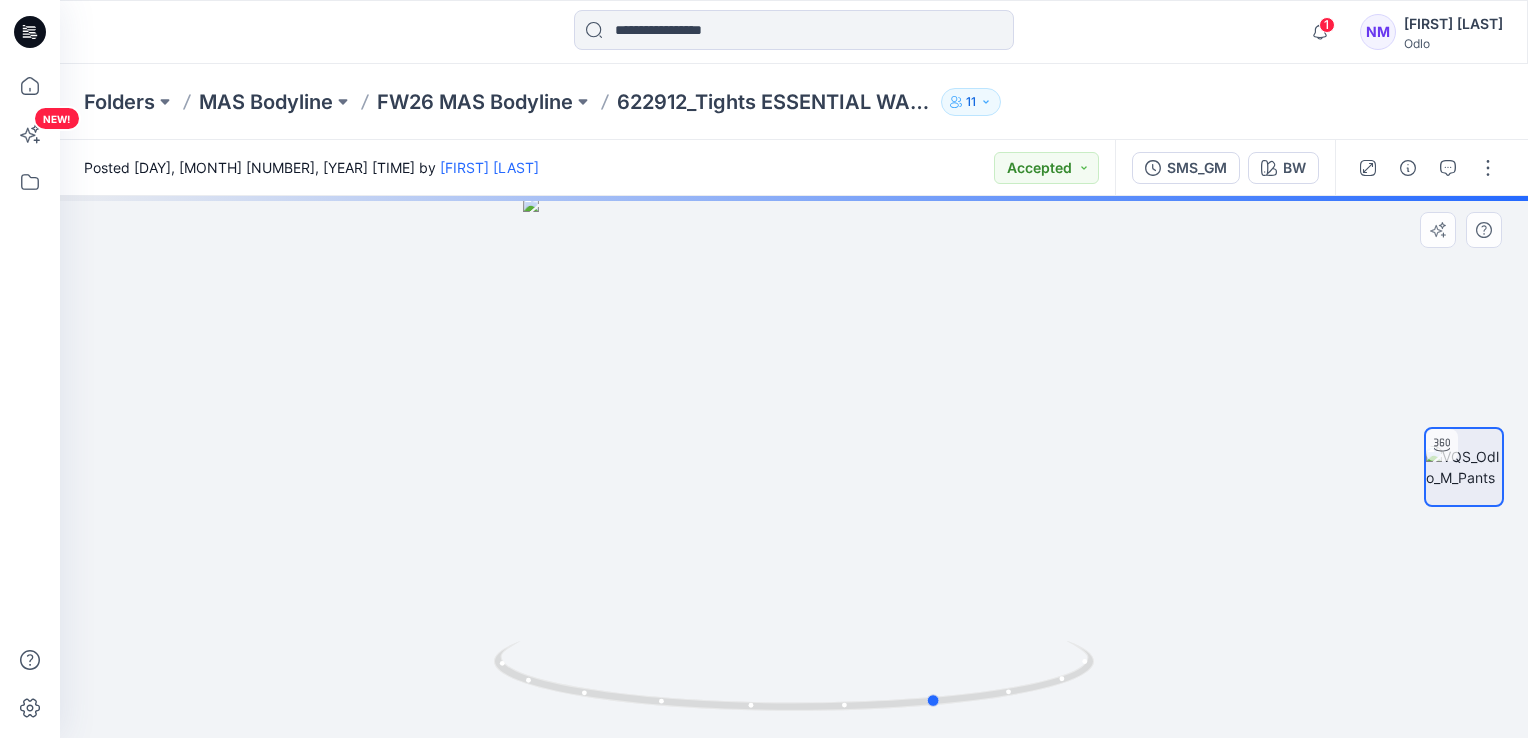 drag, startPoint x: 960, startPoint y: 447, endPoint x: 532, endPoint y: 454, distance: 428.05725 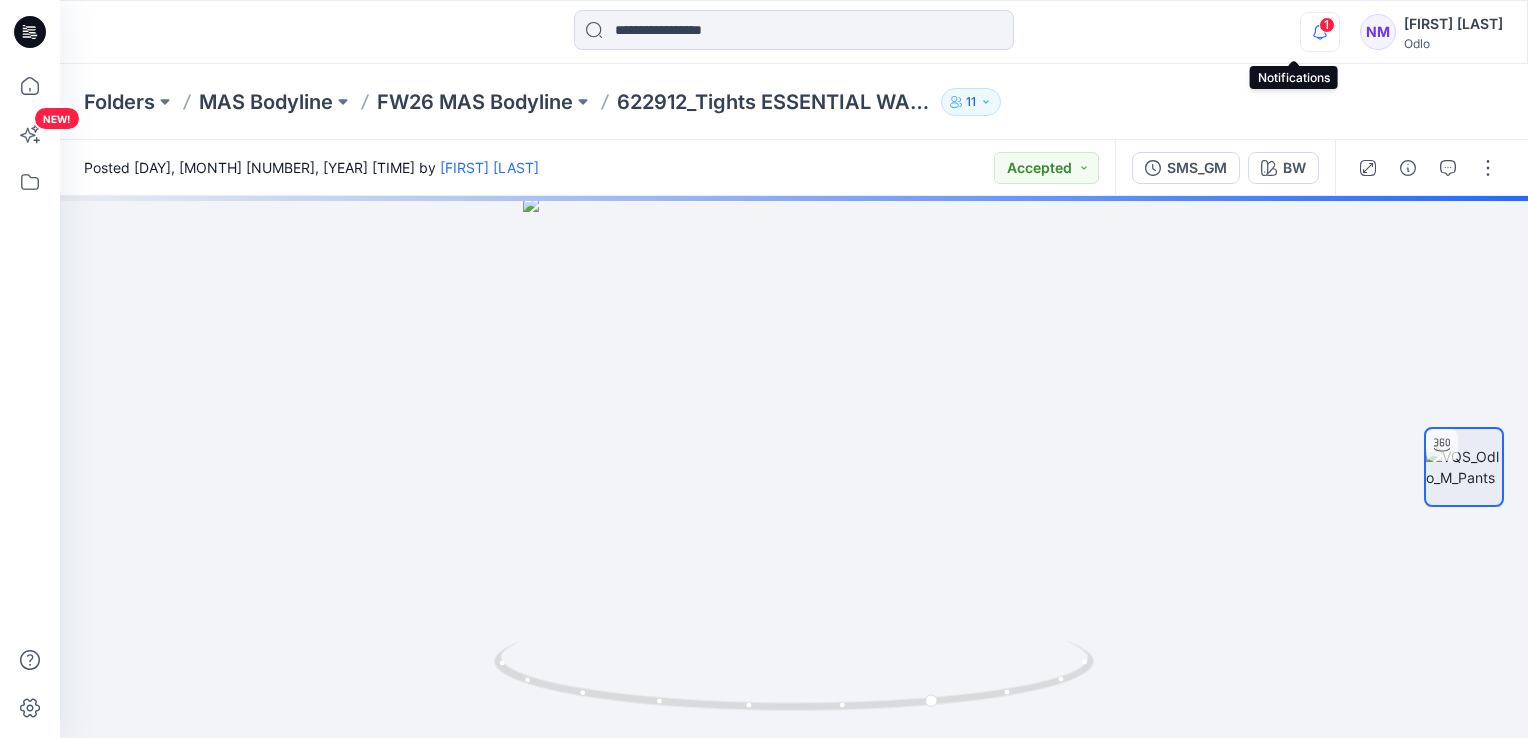 click 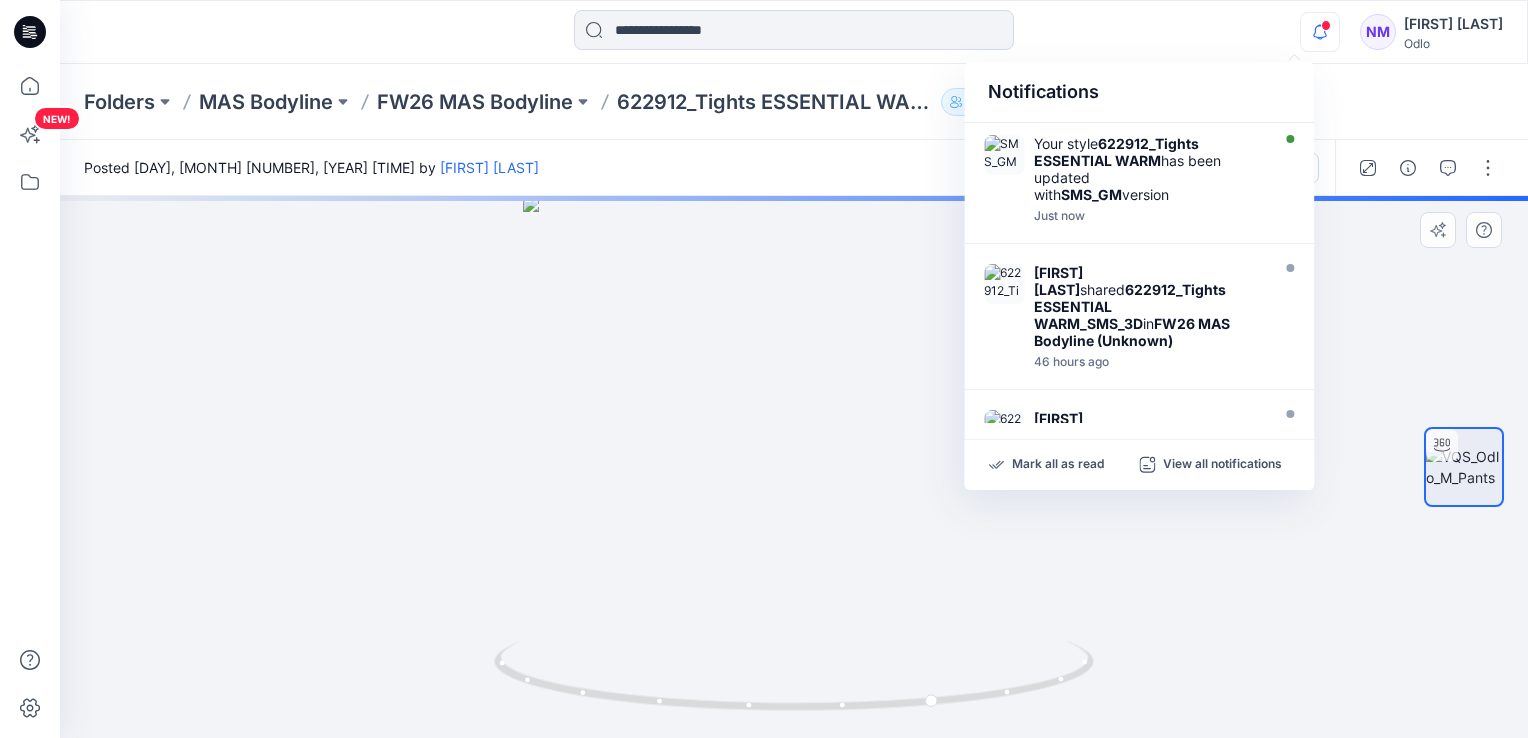click at bounding box center (794, 467) 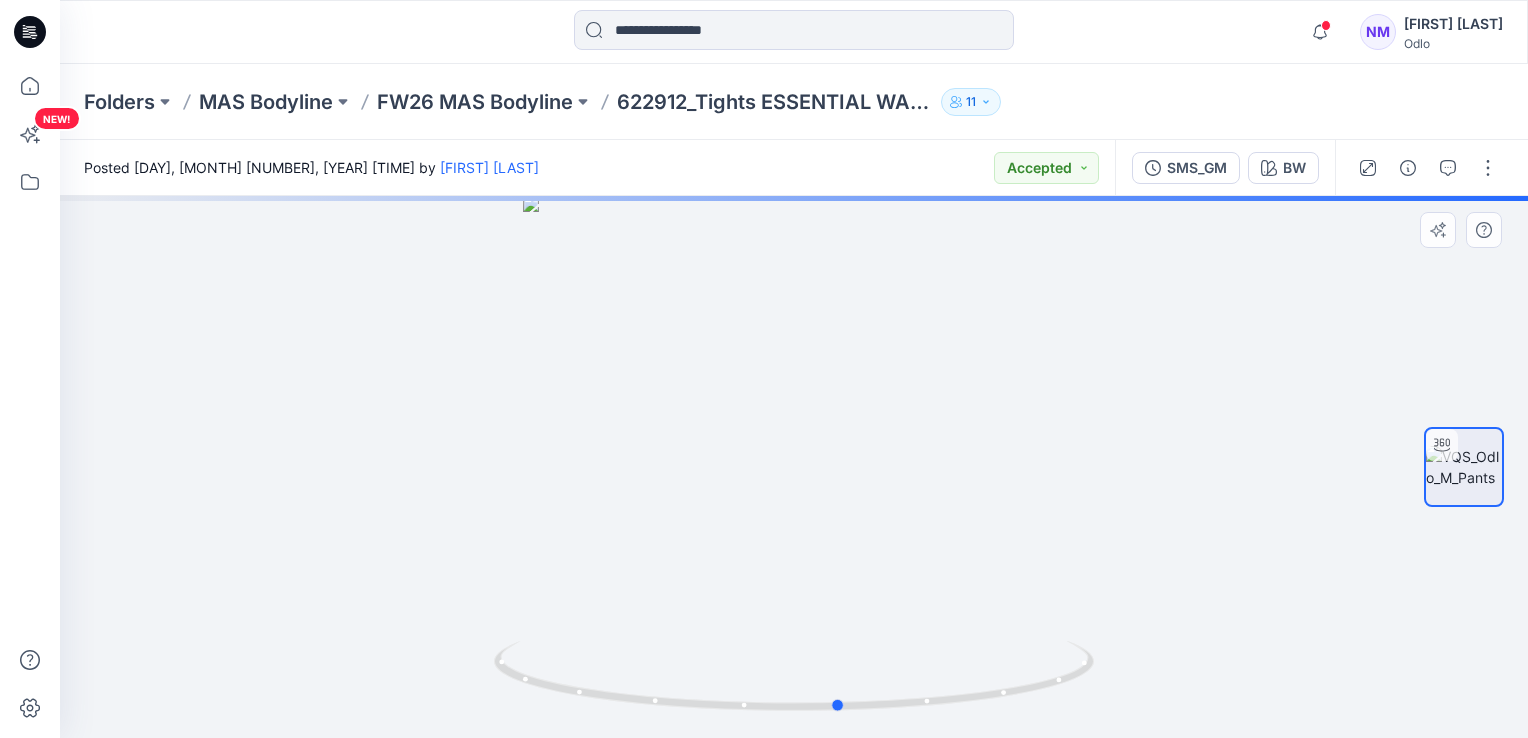 drag, startPoint x: 1014, startPoint y: 447, endPoint x: 804, endPoint y: 445, distance: 210.00952 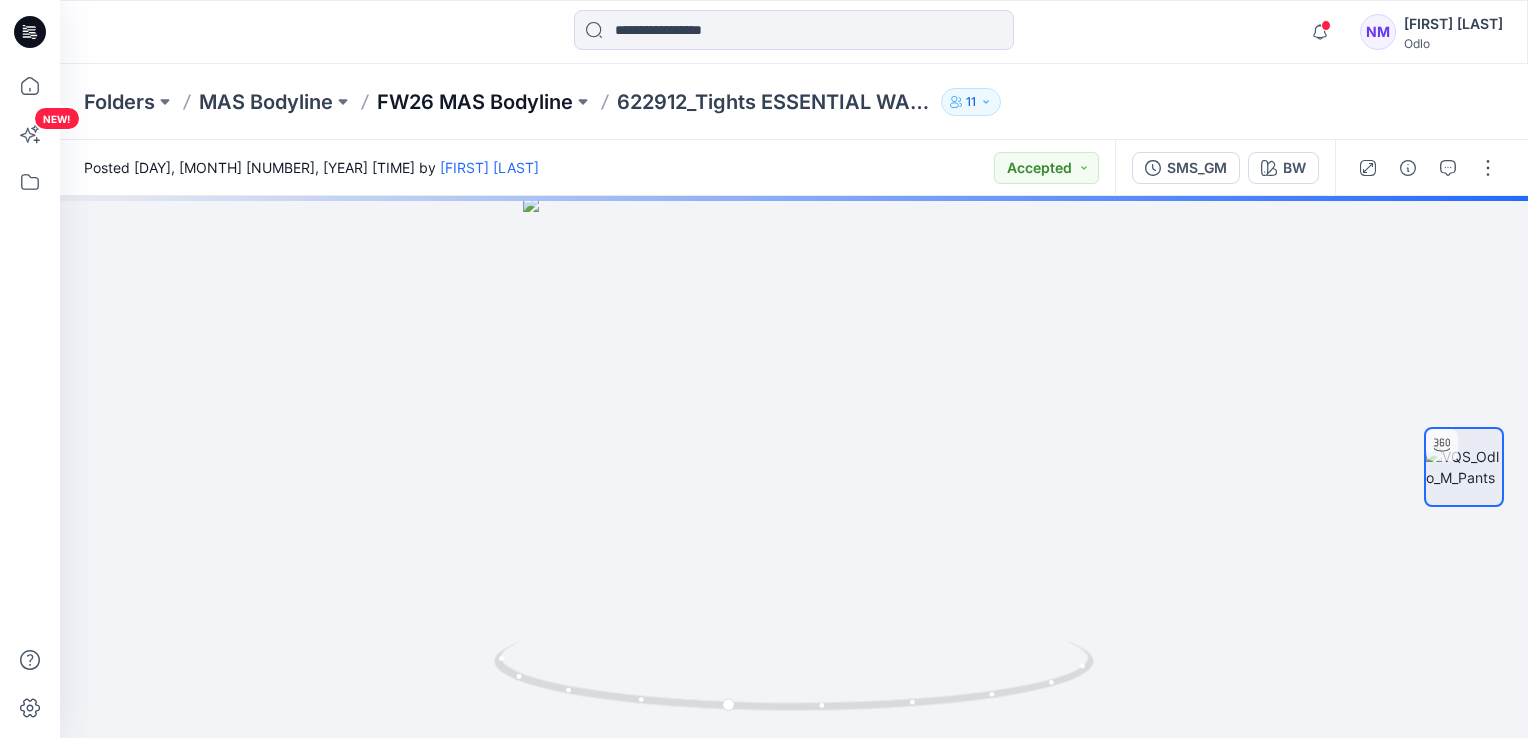 click on "FW26 MAS Bodyline" at bounding box center (475, 102) 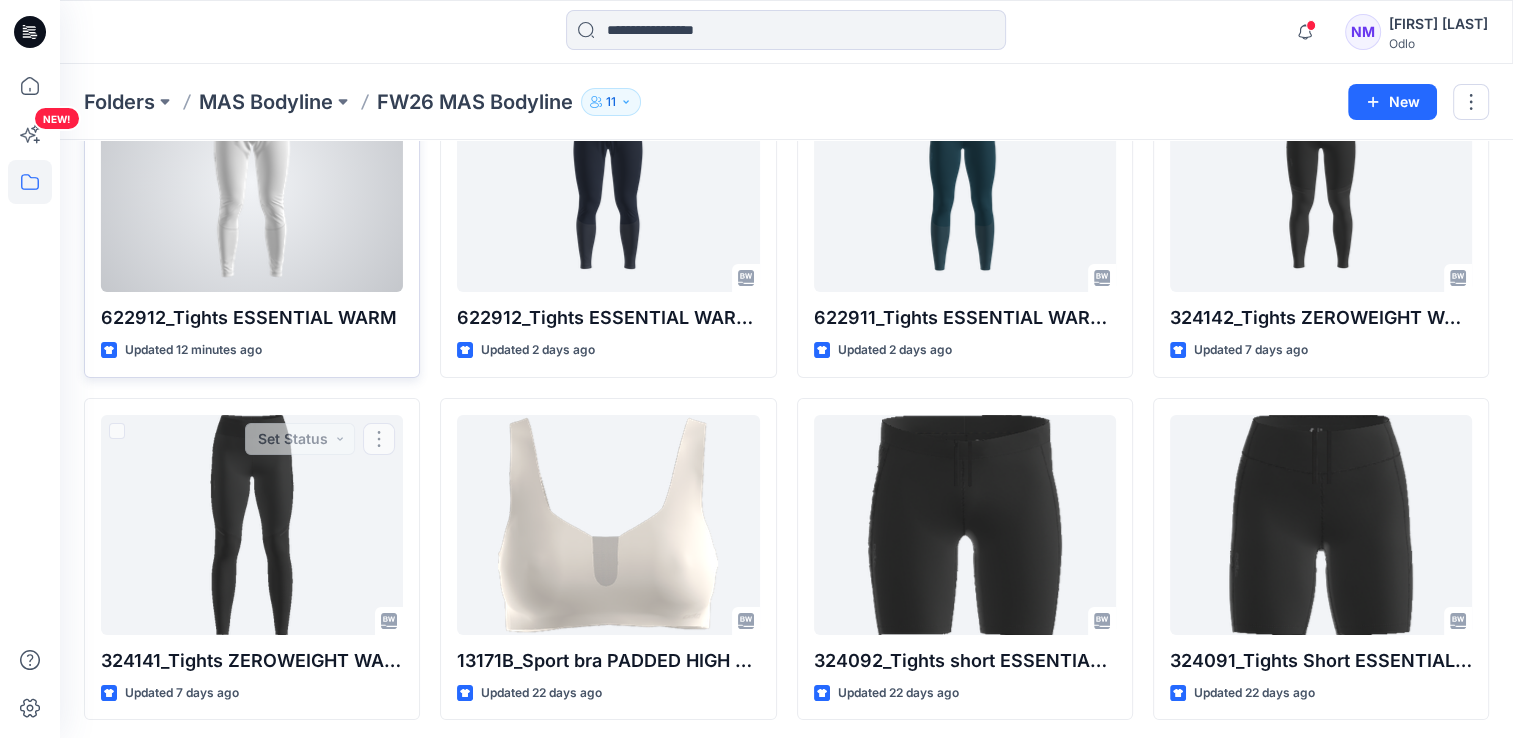 scroll, scrollTop: 0, scrollLeft: 0, axis: both 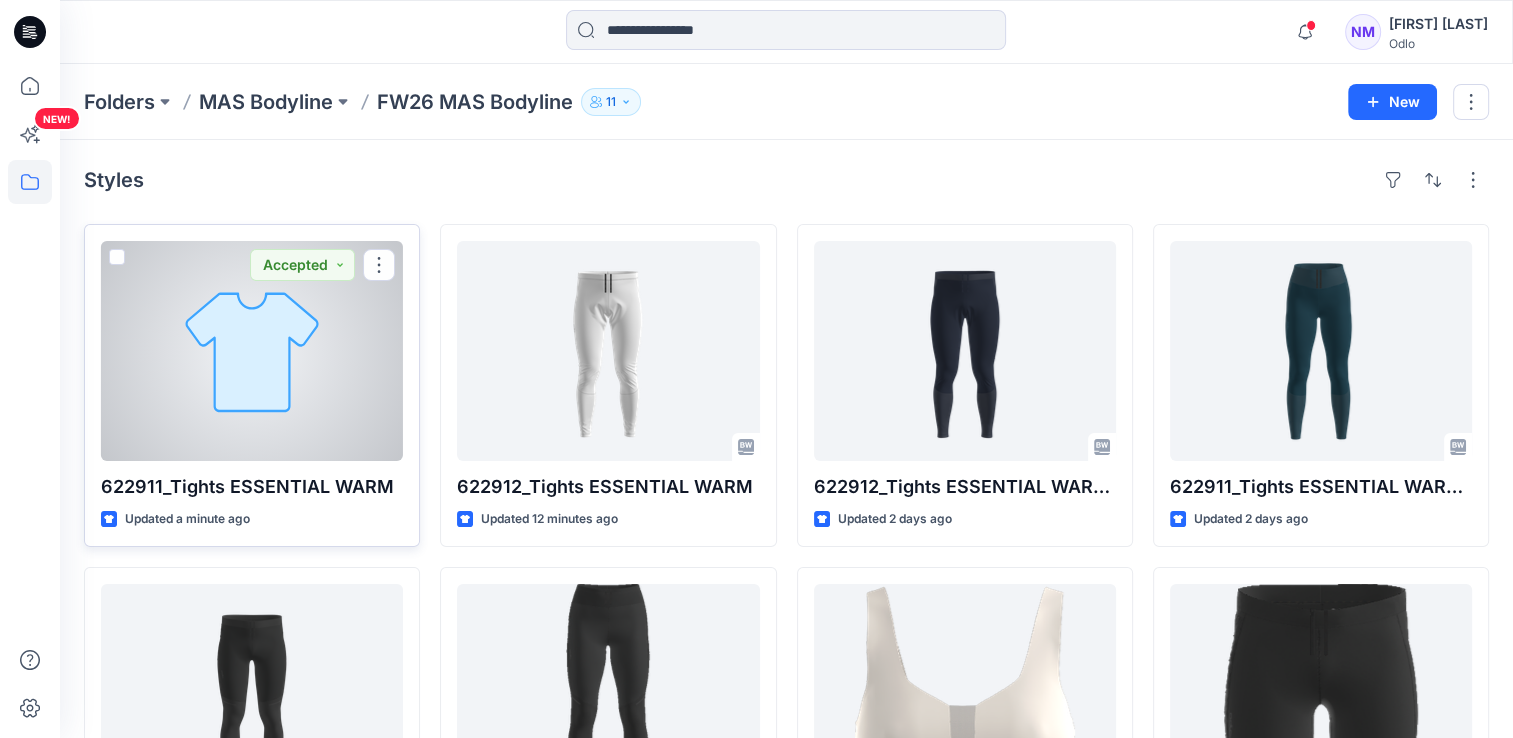 click at bounding box center [252, 351] 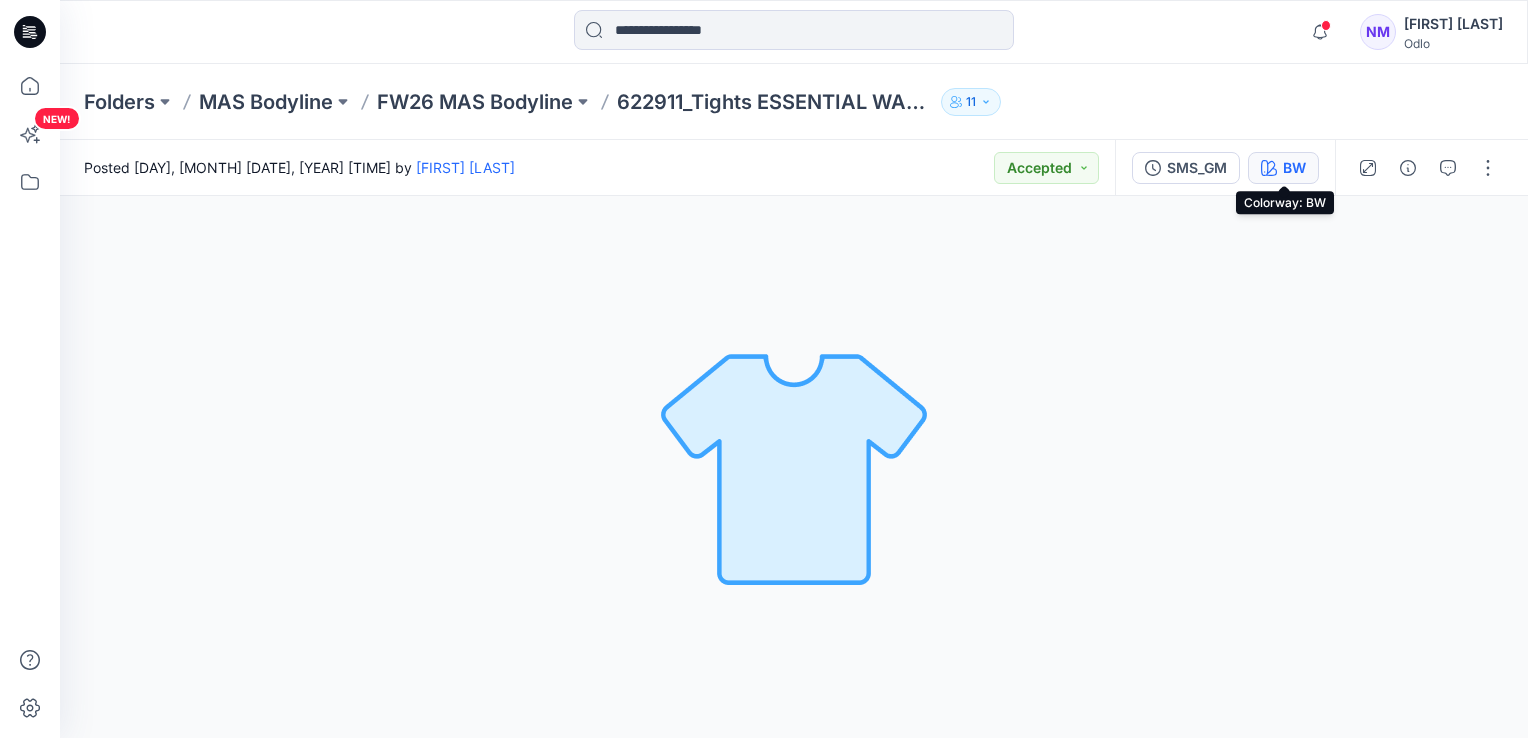 click 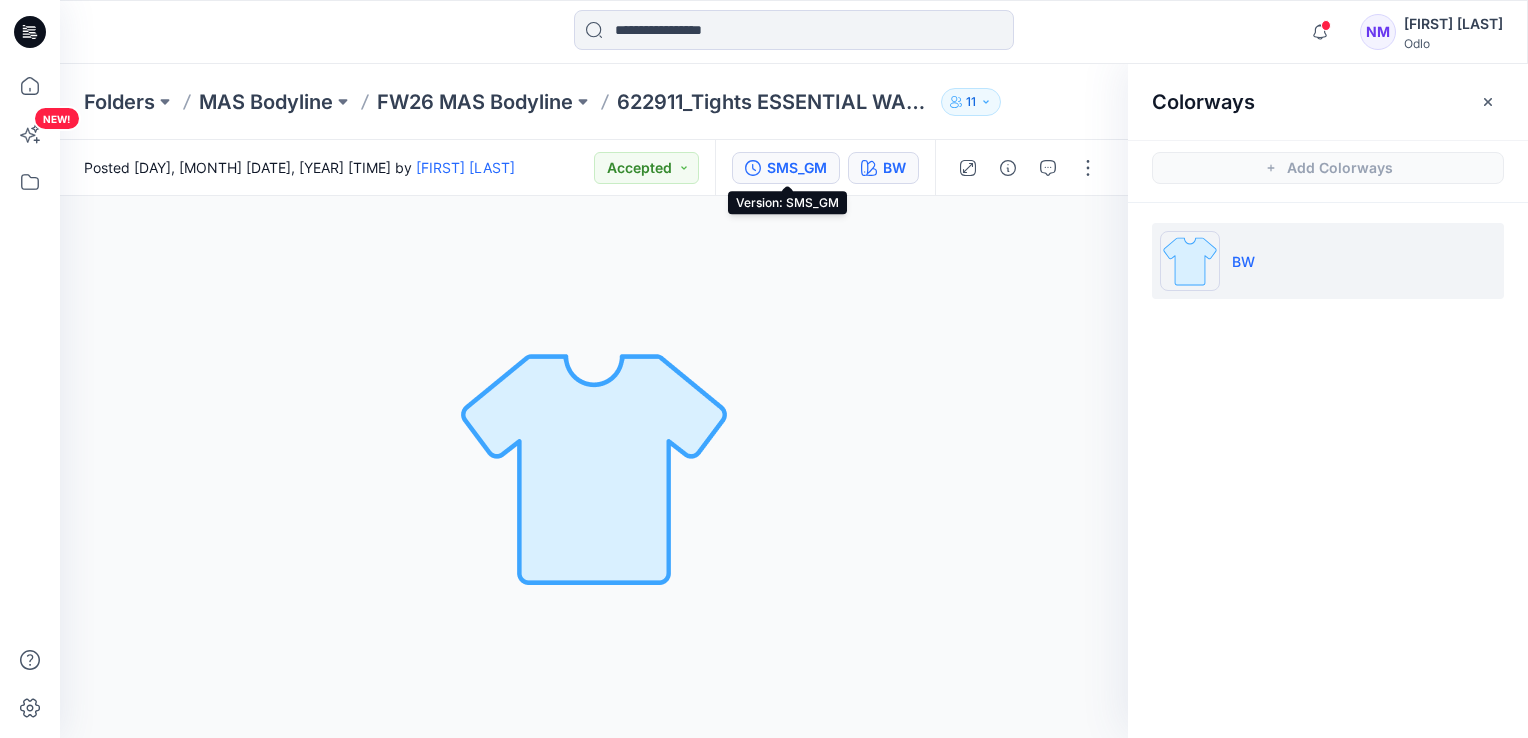 click on "SMS_GM" at bounding box center (797, 168) 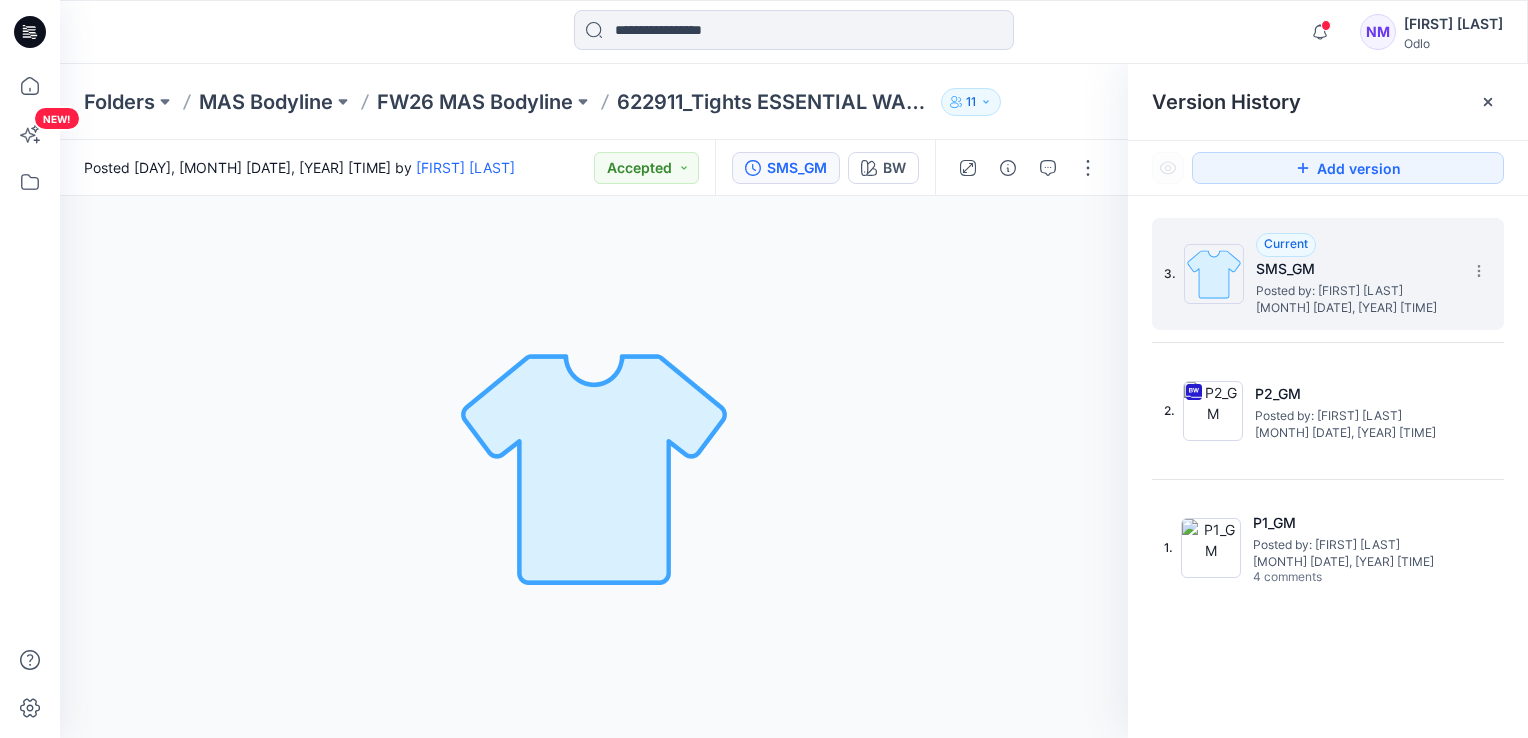 click at bounding box center [1214, 274] 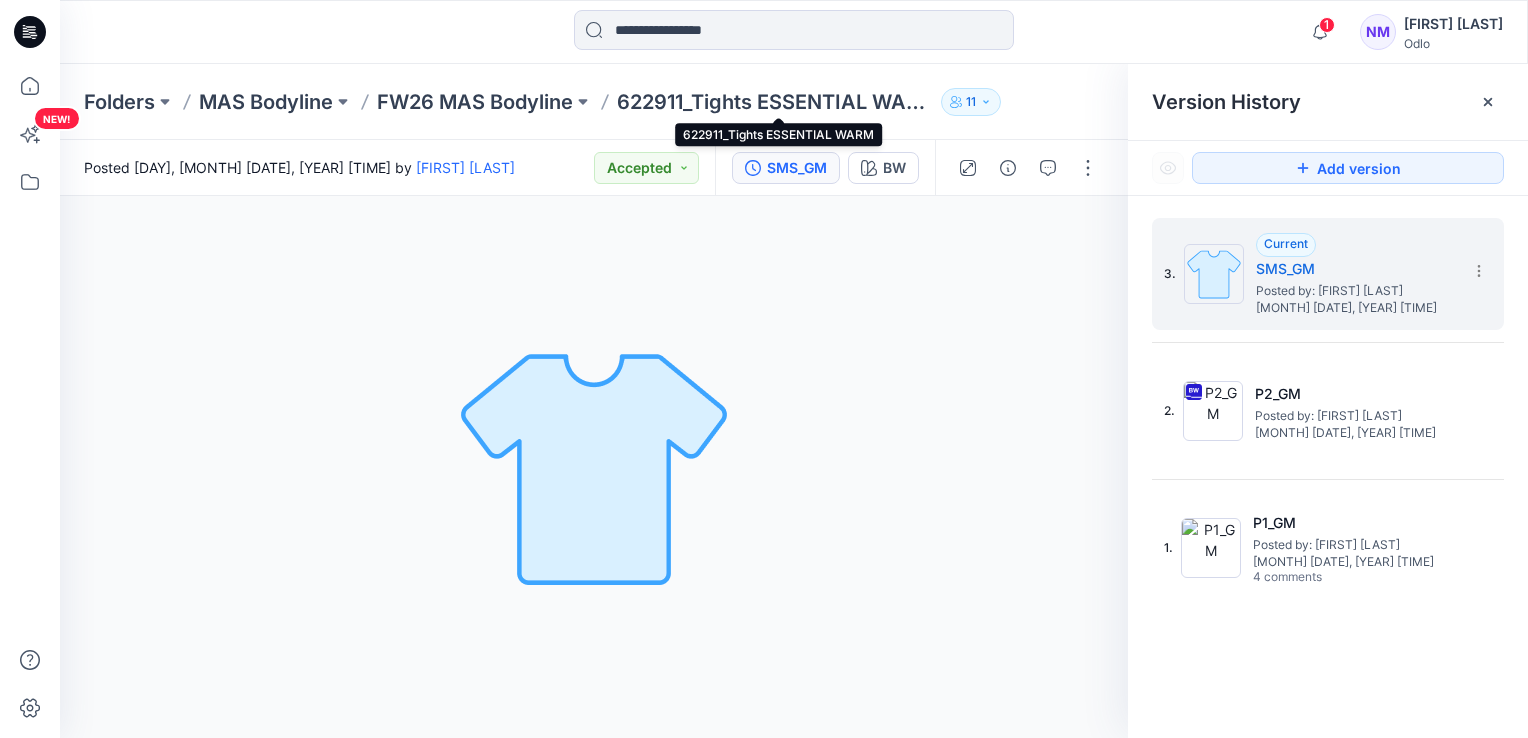 click on "622911_Tights ESSENTIAL WARM" at bounding box center (775, 102) 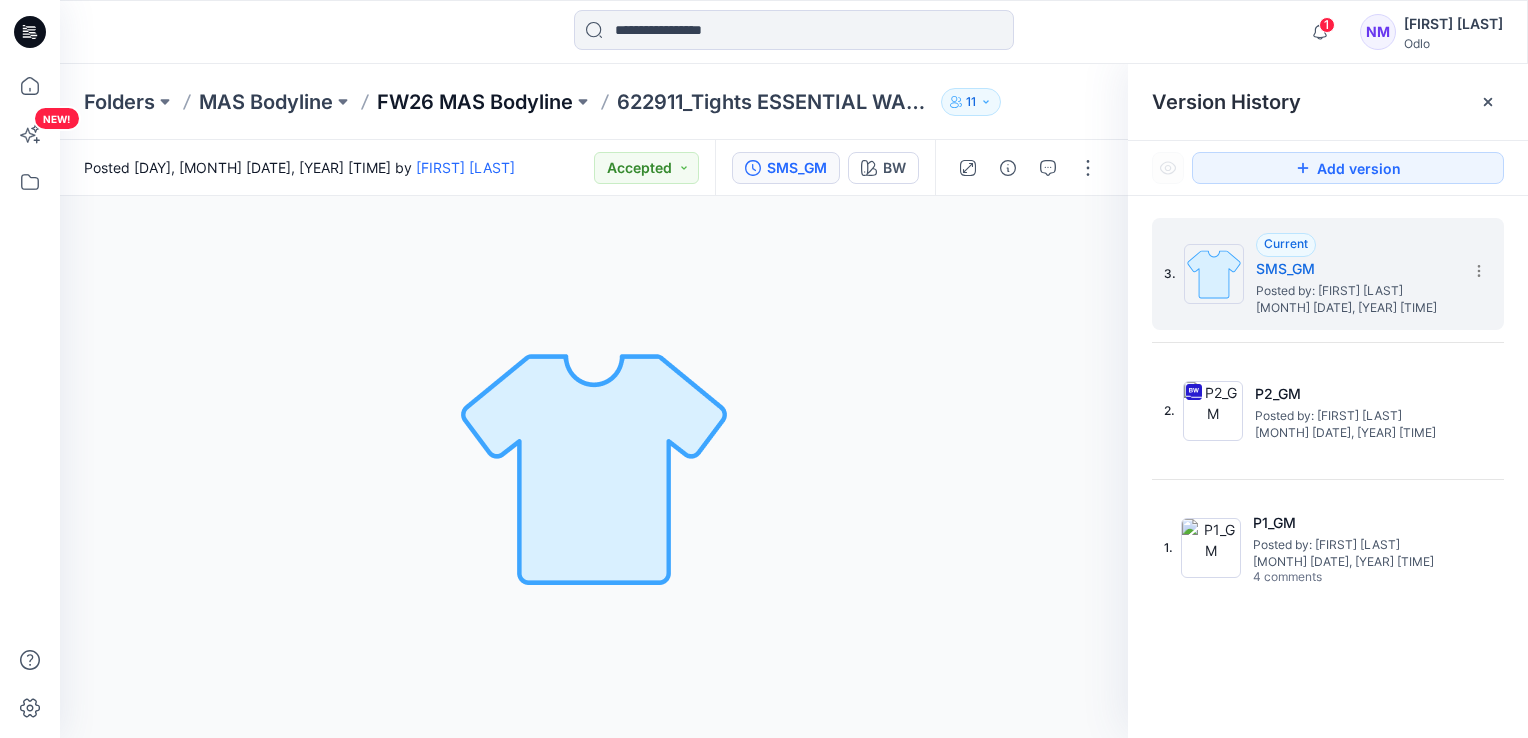 click on "FW26 MAS Bodyline" at bounding box center (475, 102) 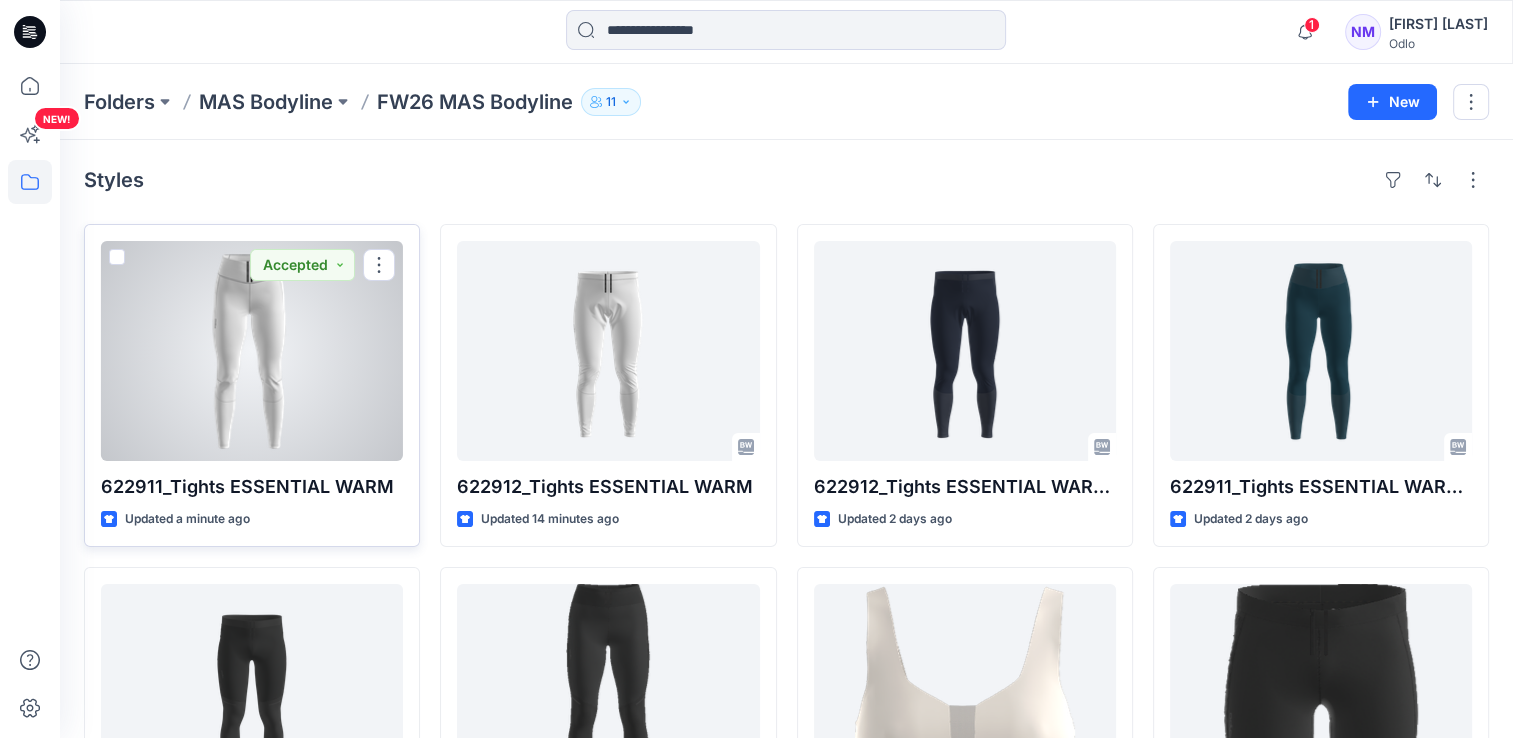 click at bounding box center [252, 351] 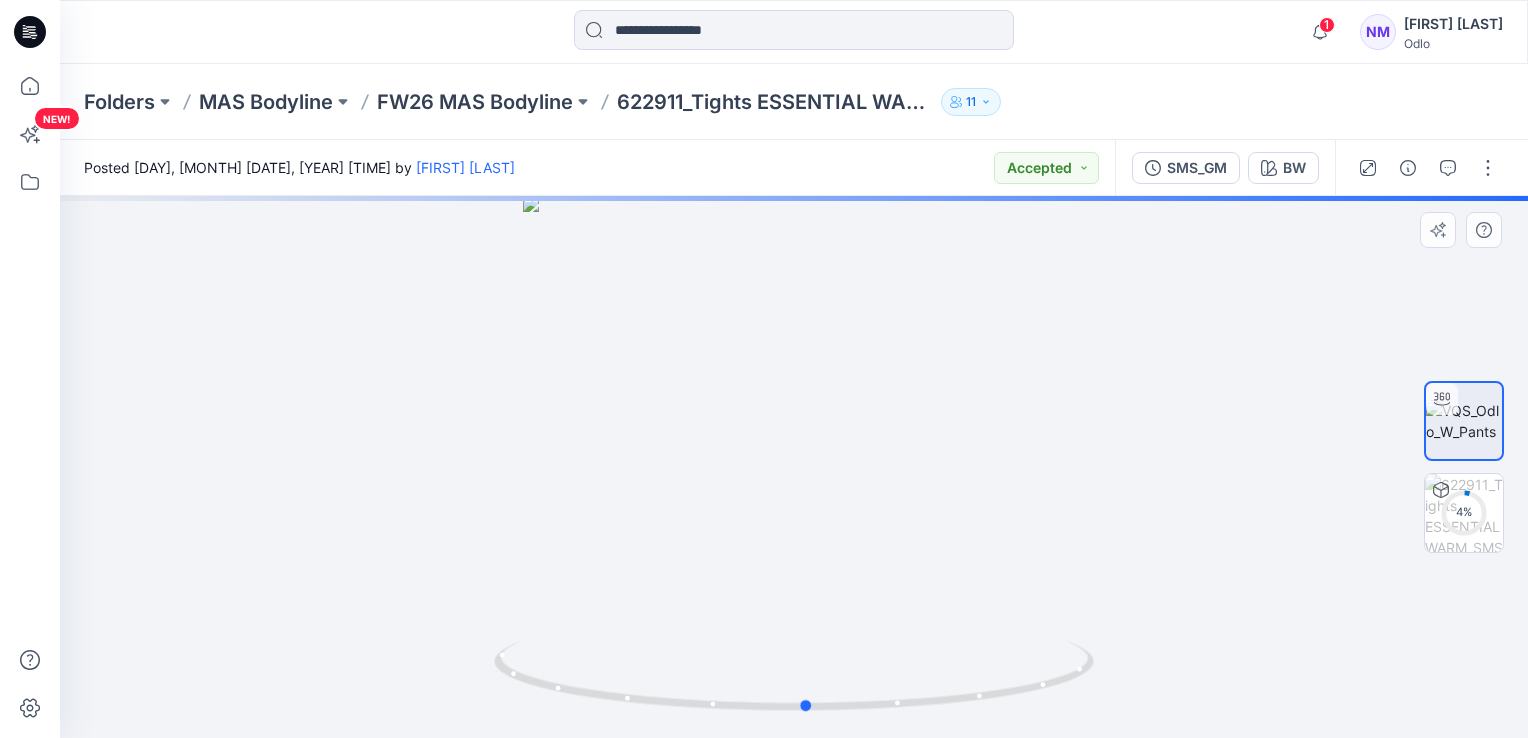 drag, startPoint x: 868, startPoint y: 572, endPoint x: 881, endPoint y: 586, distance: 19.104973 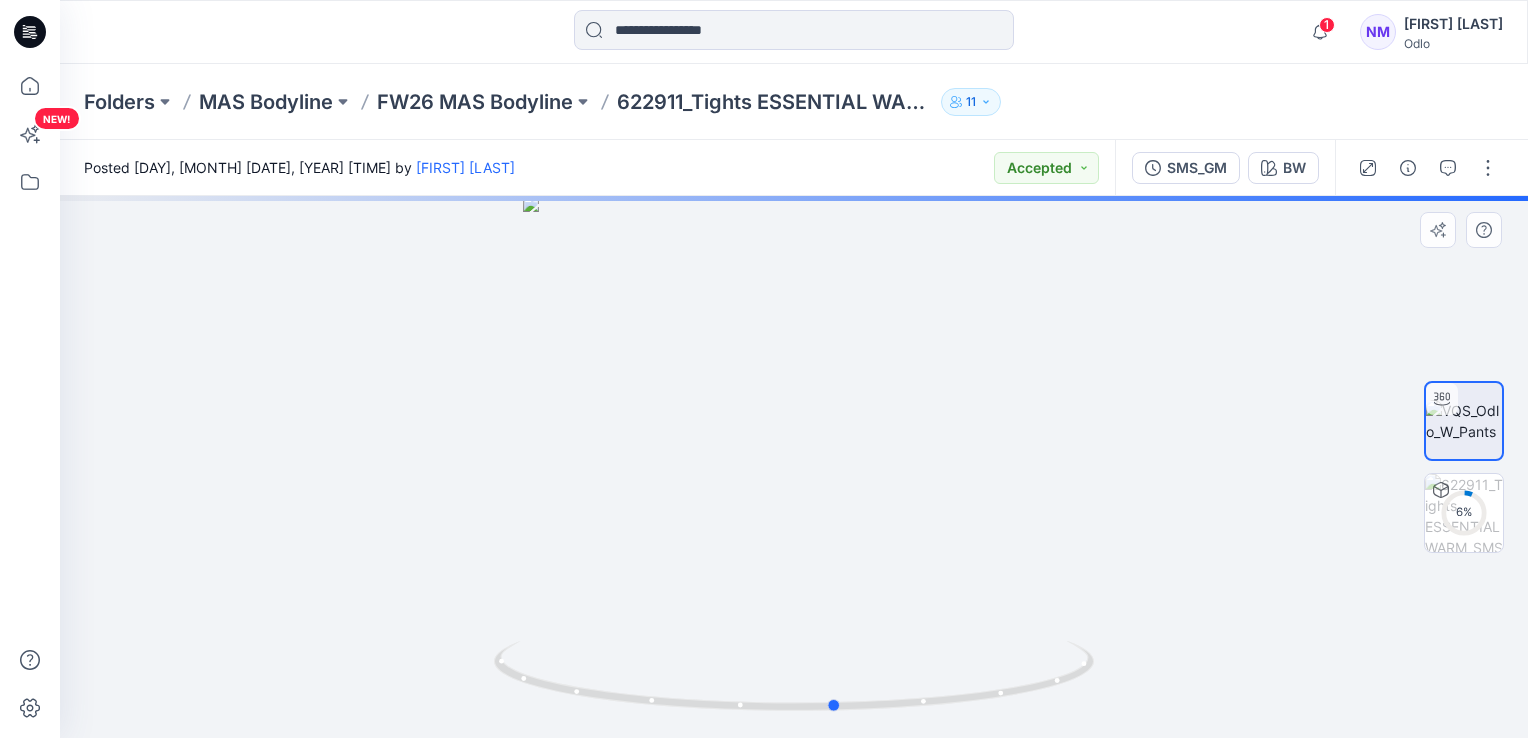 drag, startPoint x: 915, startPoint y: 574, endPoint x: 944, endPoint y: 566, distance: 30.083218 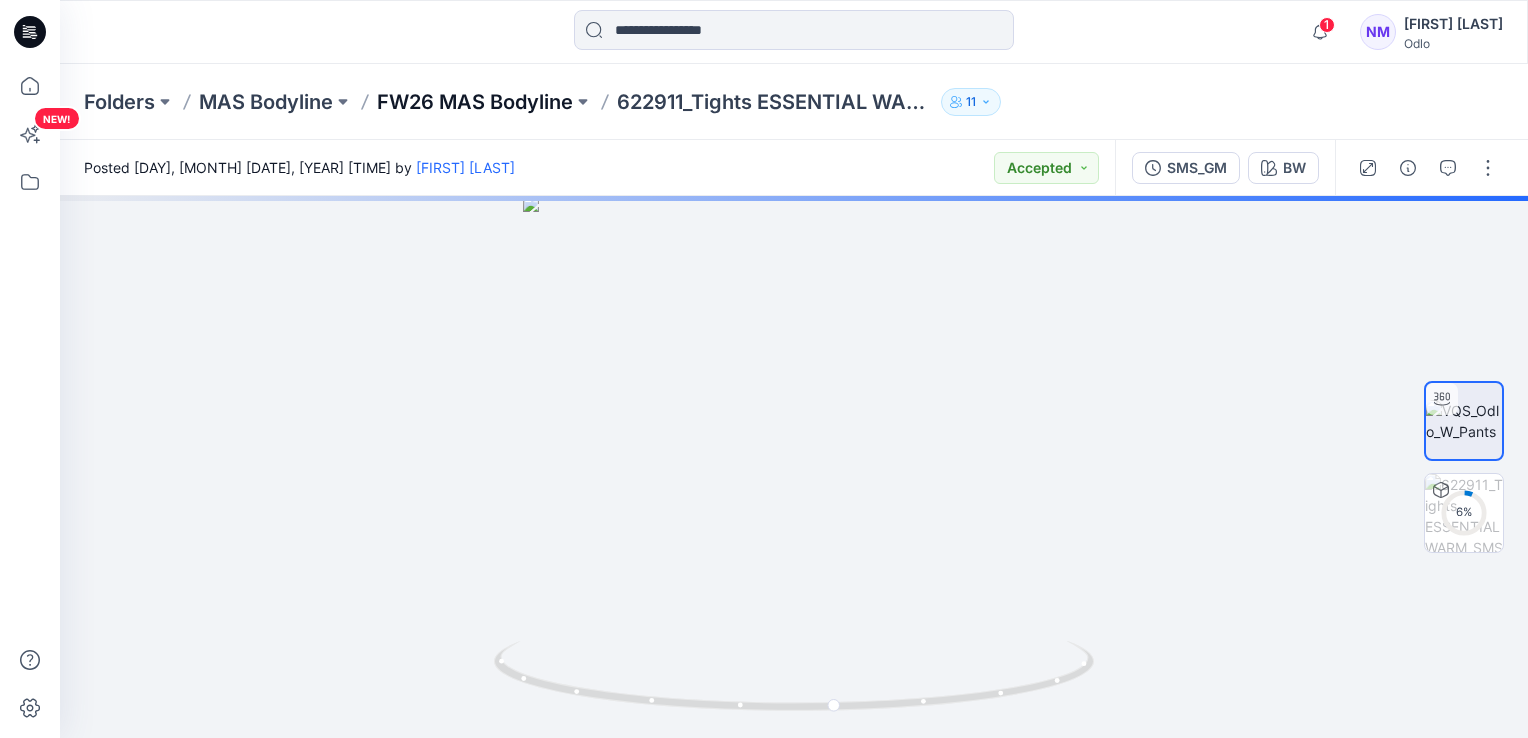 click on "FW26 MAS Bodyline" at bounding box center (475, 102) 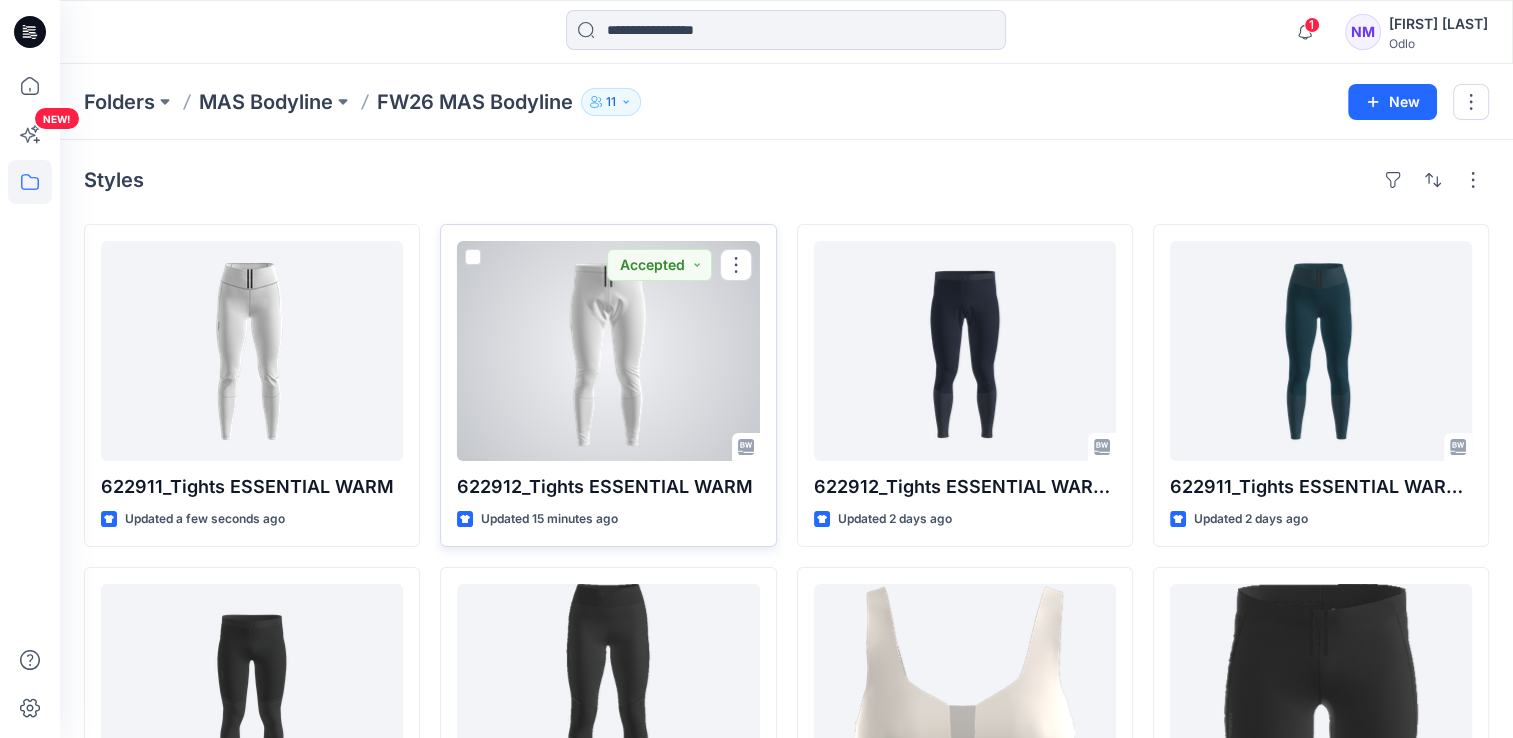 click at bounding box center [608, 351] 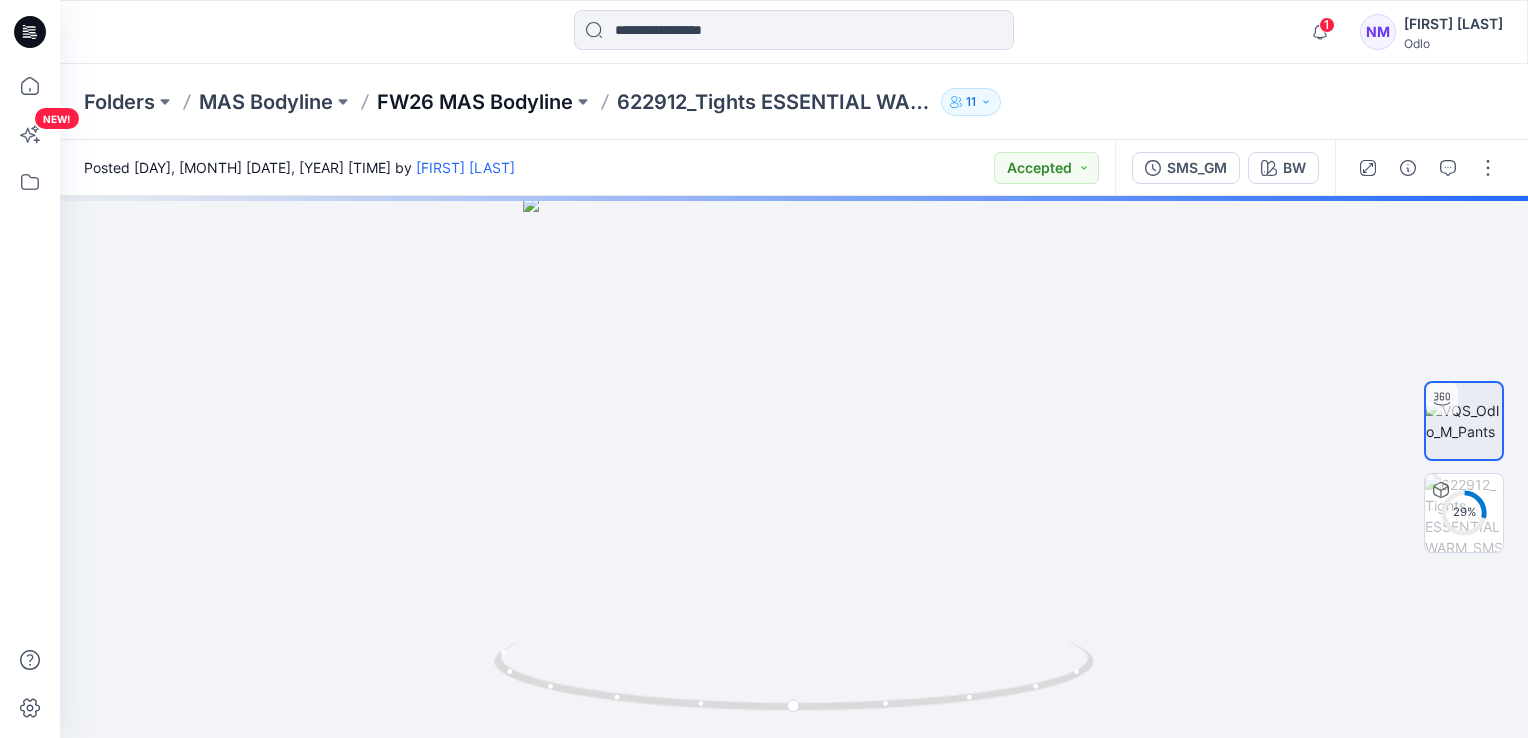 click on "FW26 MAS Bodyline" at bounding box center [475, 102] 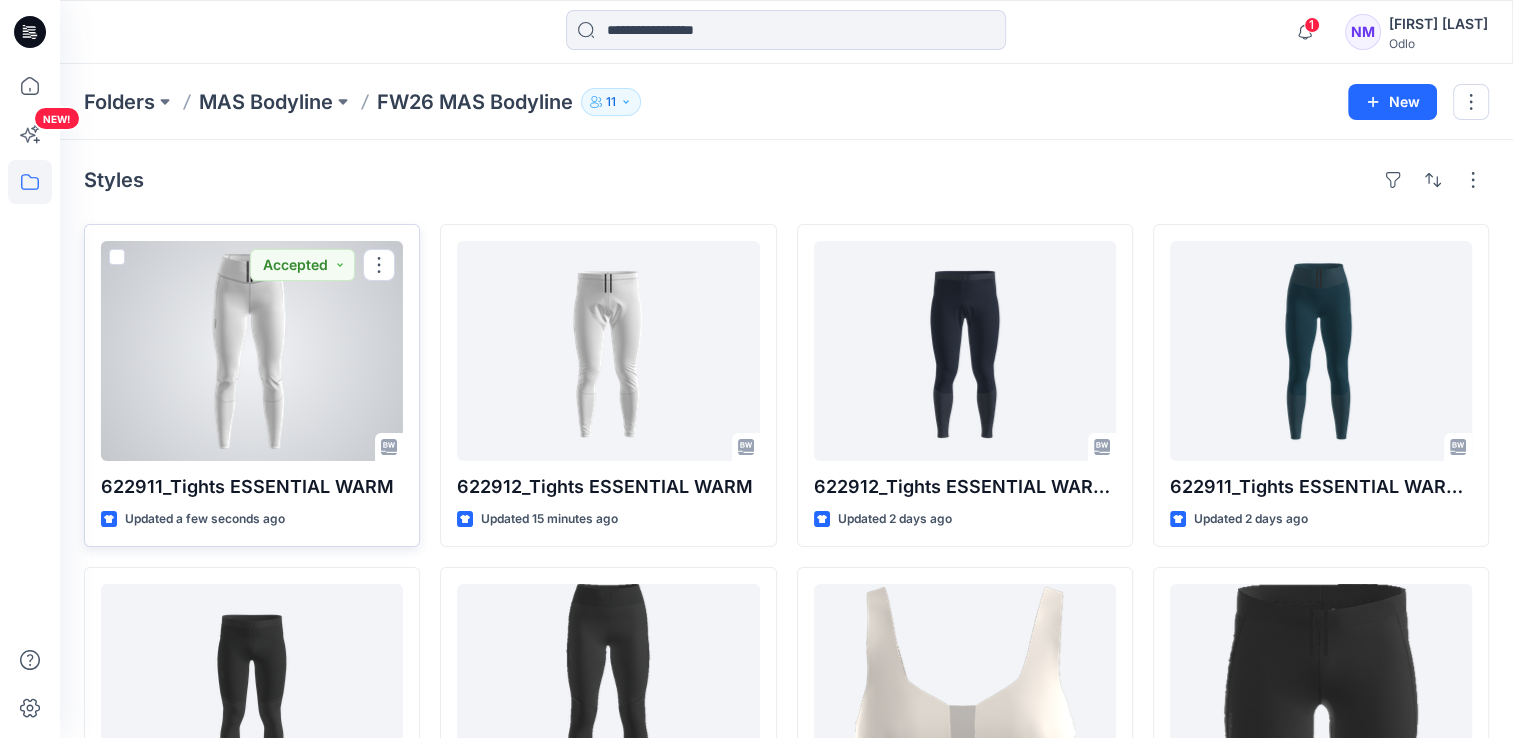 click at bounding box center (252, 351) 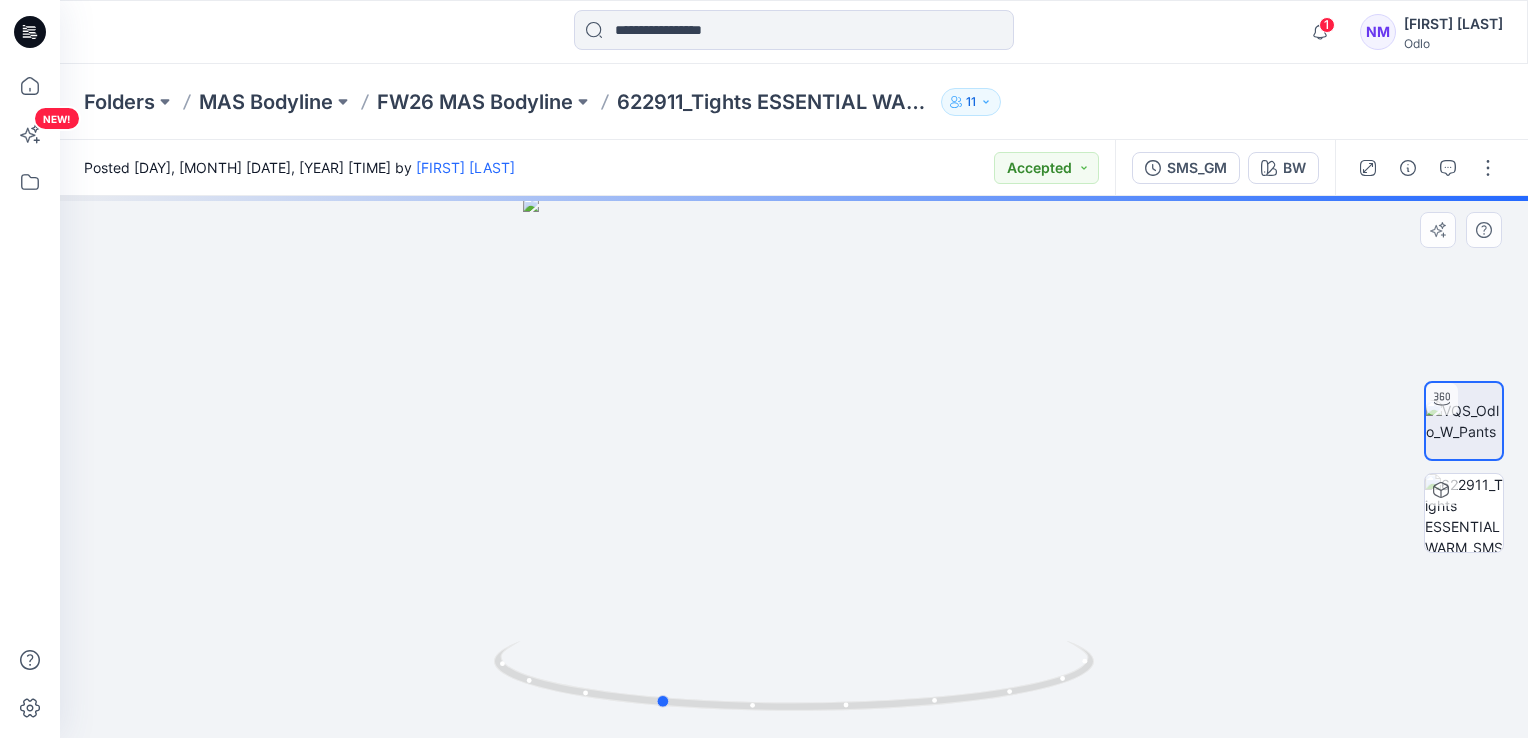 drag, startPoint x: 988, startPoint y: 453, endPoint x: 860, endPoint y: 453, distance: 128 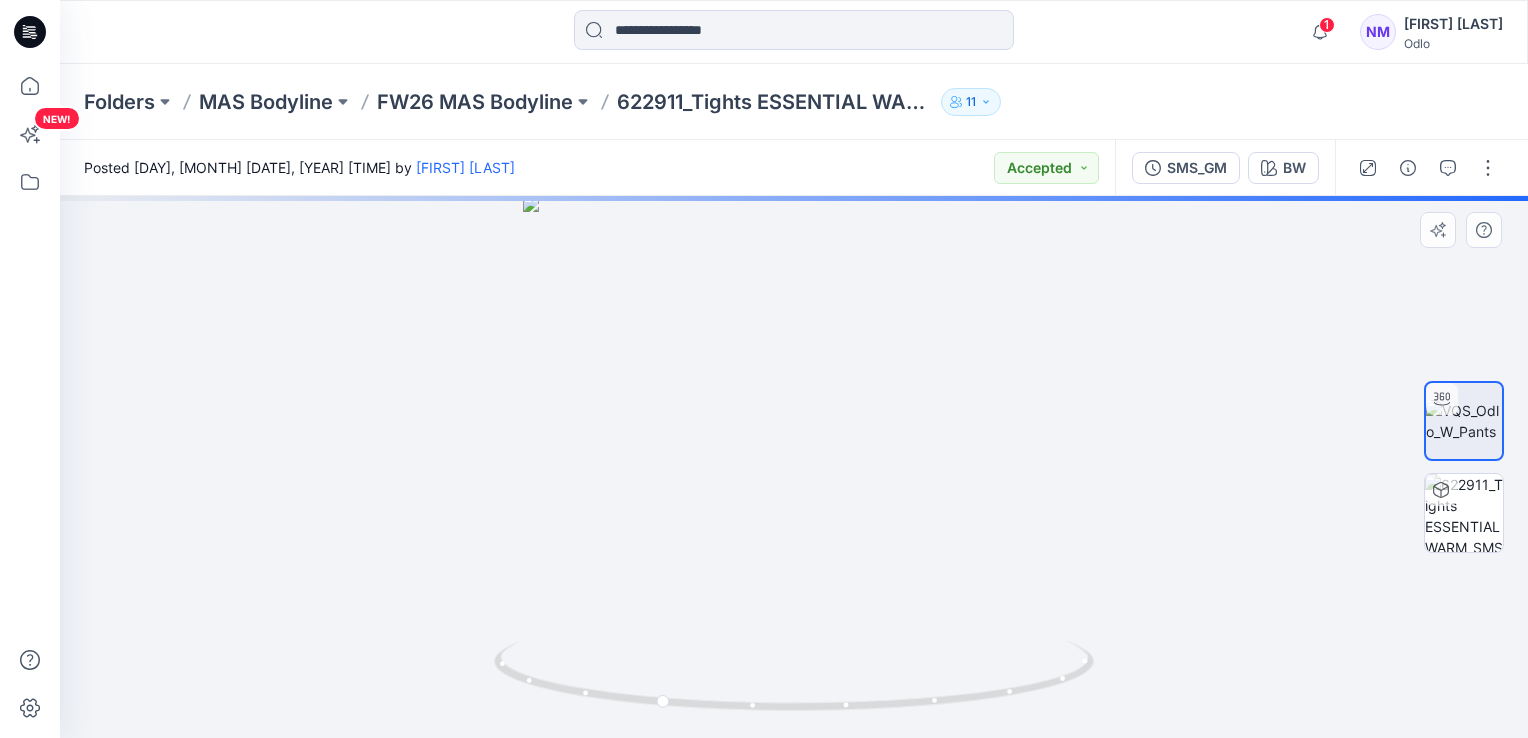 click at bounding box center (794, 467) 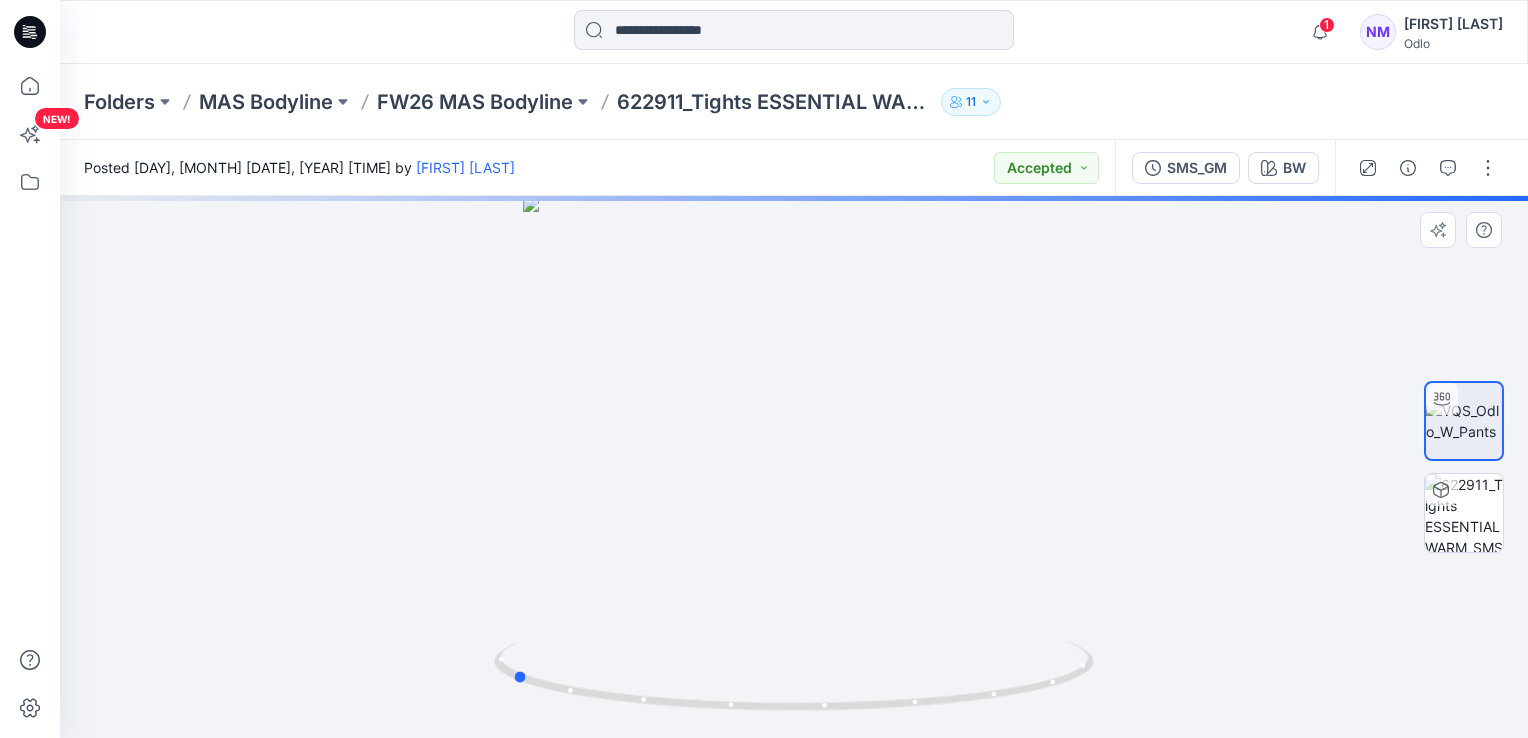 drag, startPoint x: 935, startPoint y: 467, endPoint x: 823, endPoint y: 469, distance: 112.01785 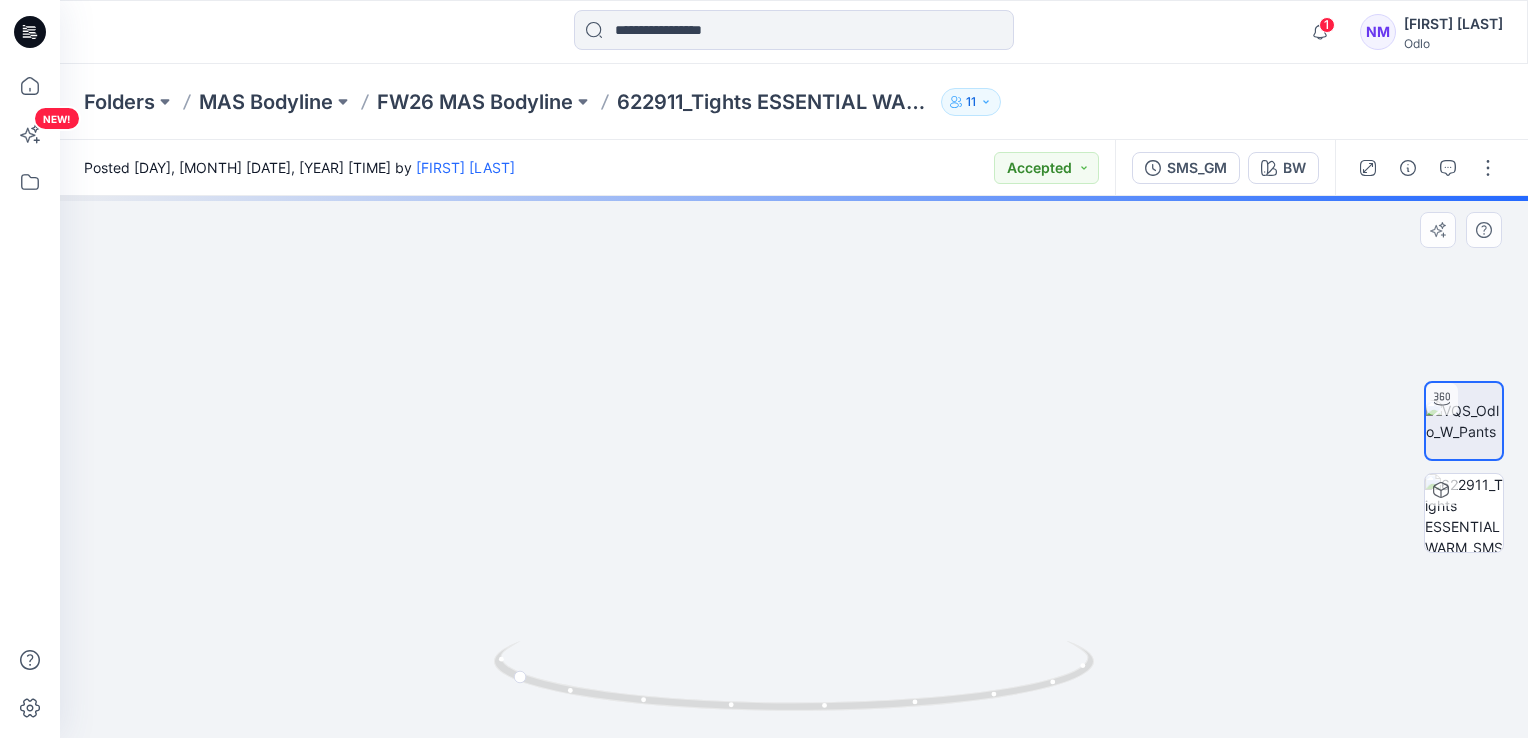 drag, startPoint x: 866, startPoint y: 394, endPoint x: 889, endPoint y: 594, distance: 201.31816 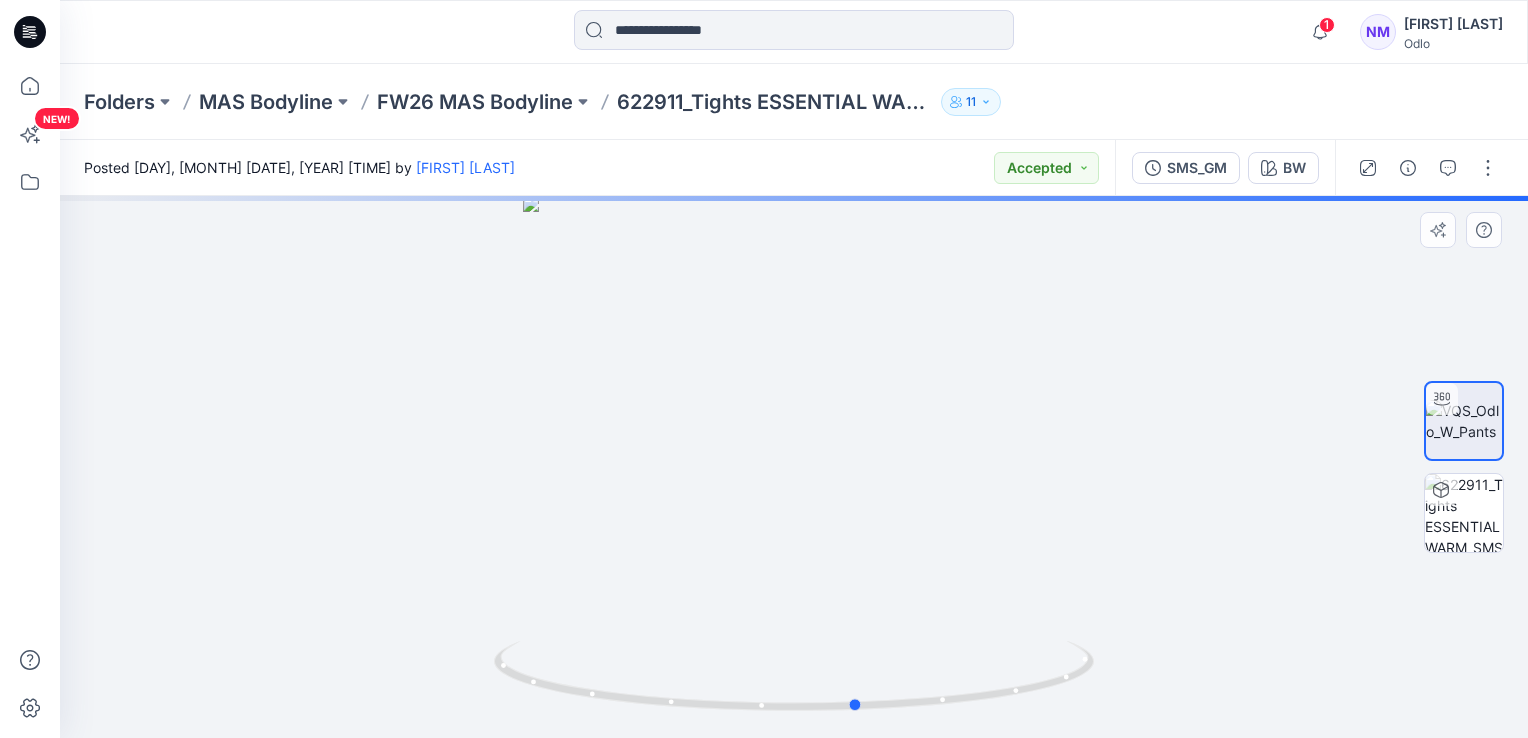 drag, startPoint x: 889, startPoint y: 484, endPoint x: 645, endPoint y: 484, distance: 244 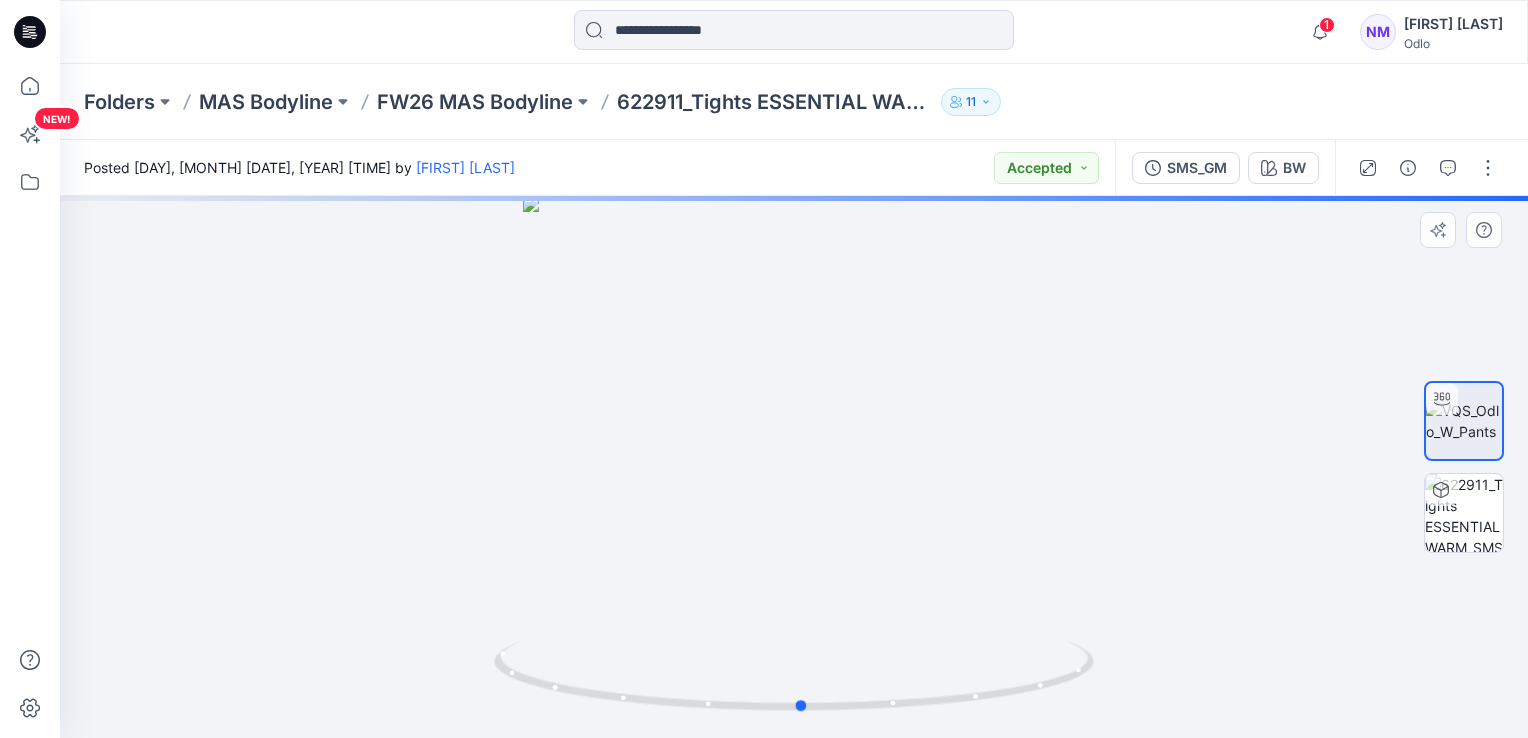 drag, startPoint x: 900, startPoint y: 486, endPoint x: 848, endPoint y: 475, distance: 53.15073 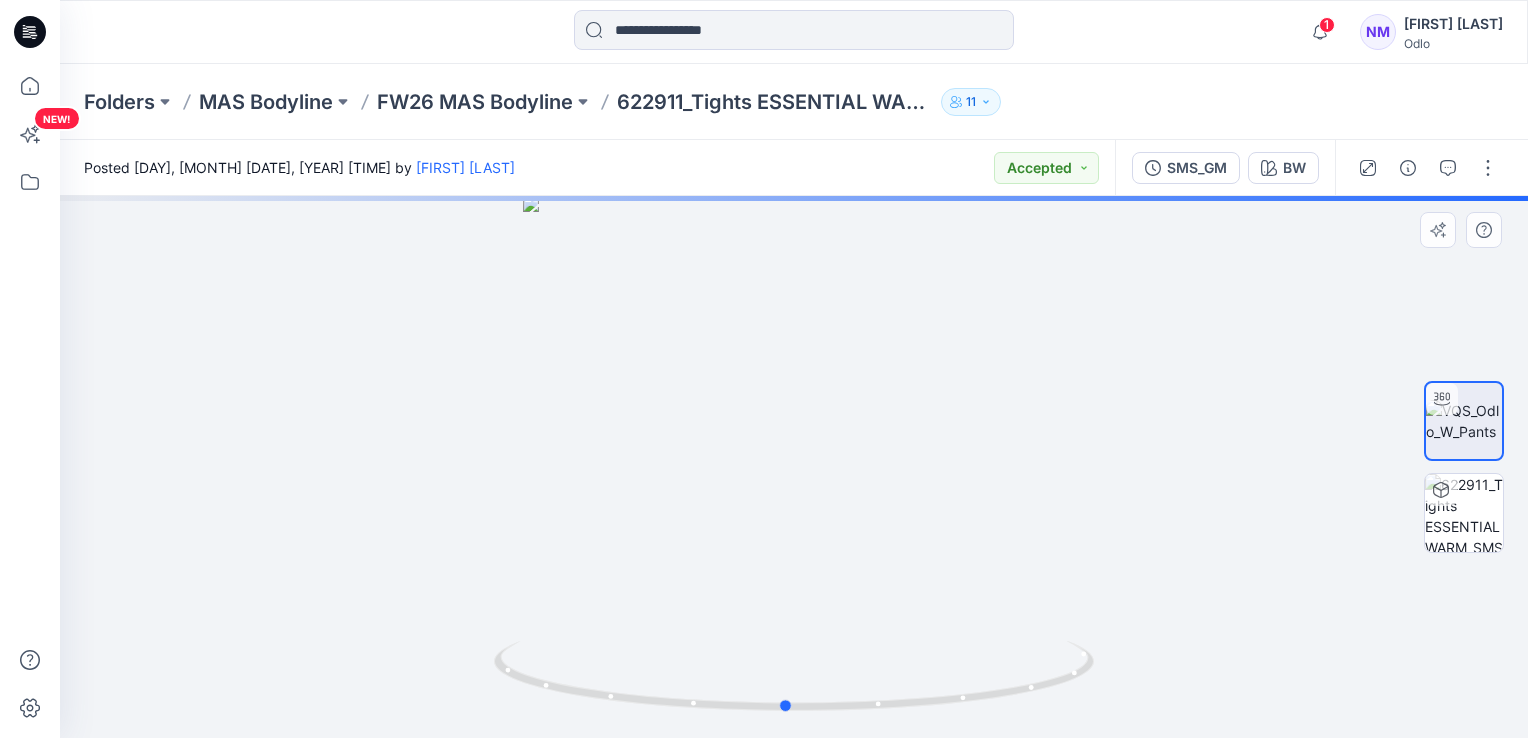 drag, startPoint x: 808, startPoint y: 487, endPoint x: 790, endPoint y: 510, distance: 29.206163 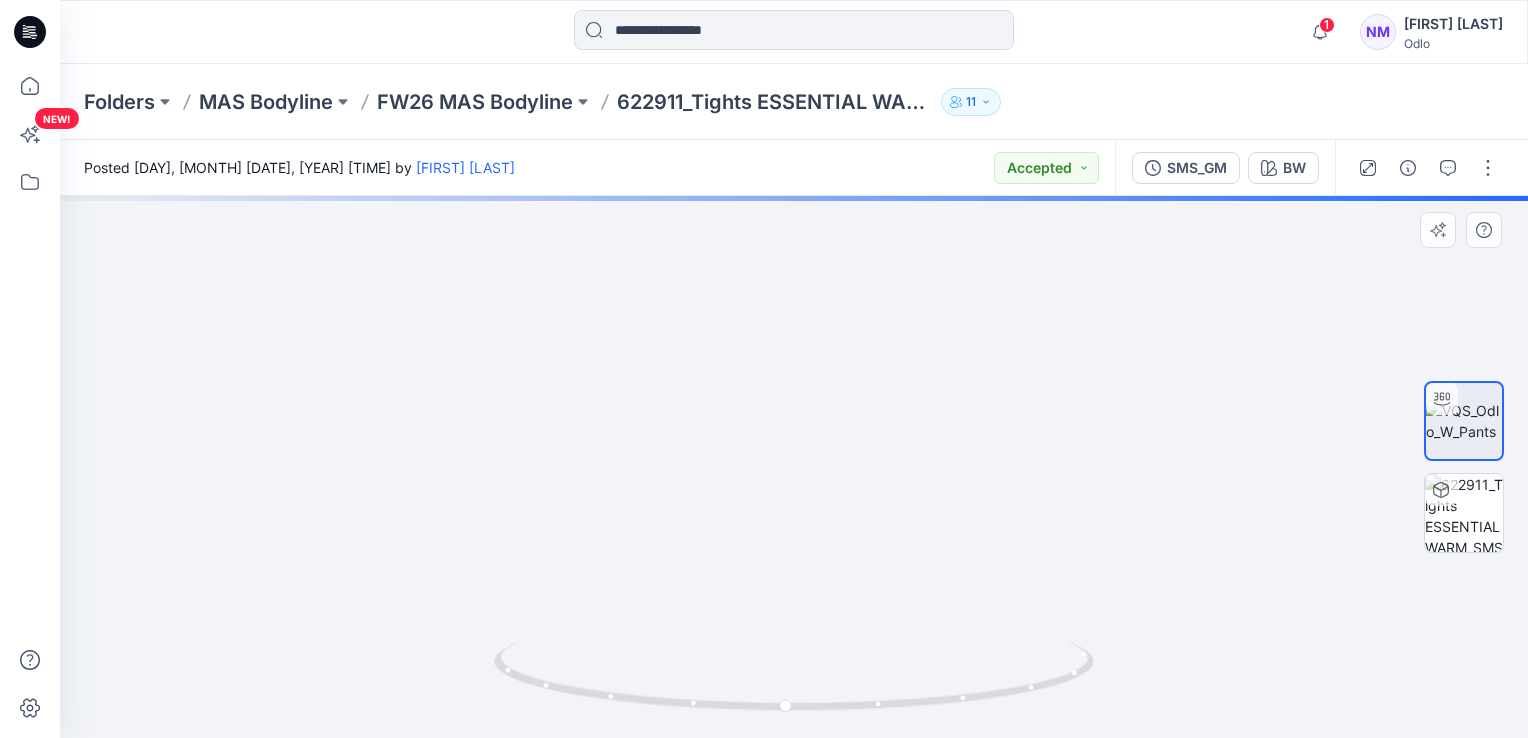 drag, startPoint x: 817, startPoint y: 346, endPoint x: 833, endPoint y: 493, distance: 147.86818 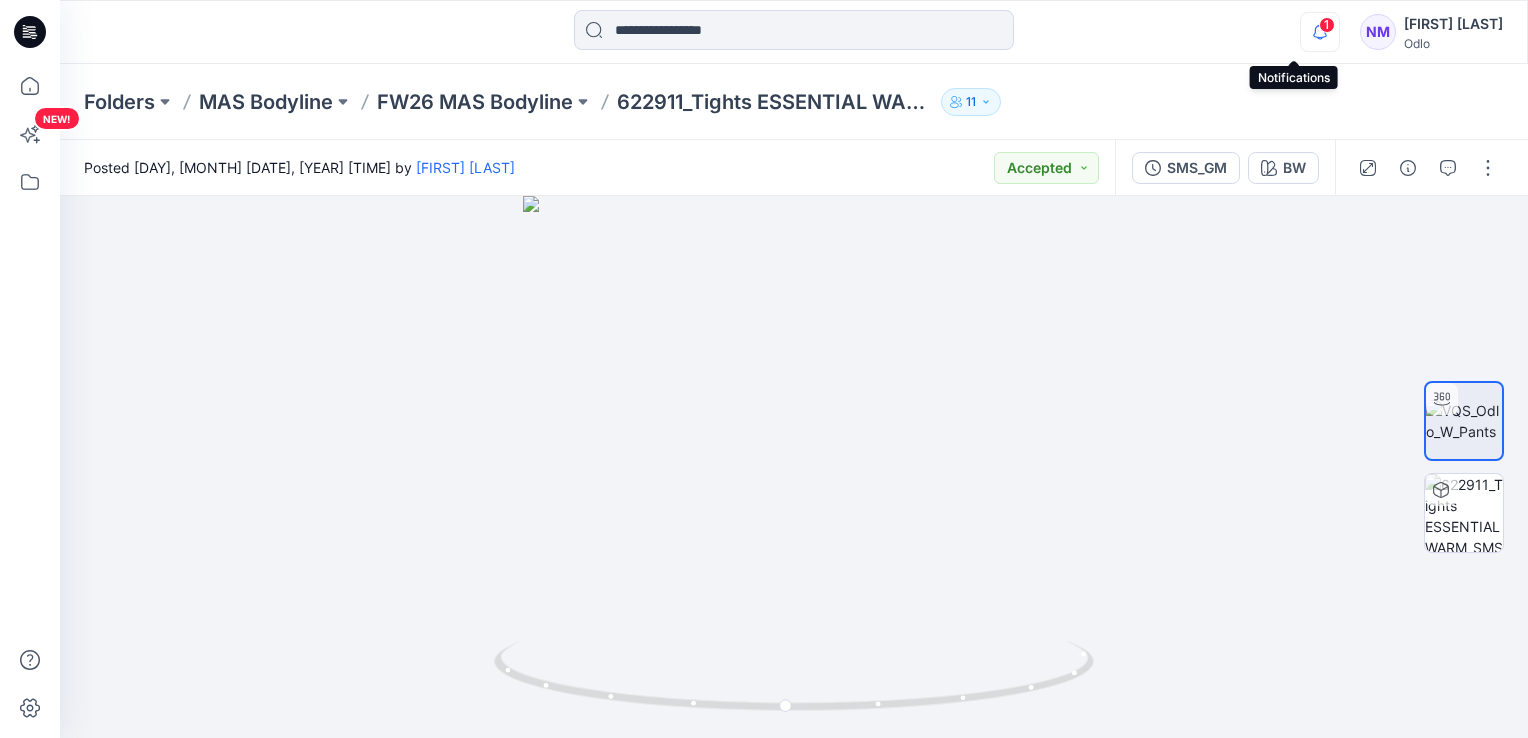 click 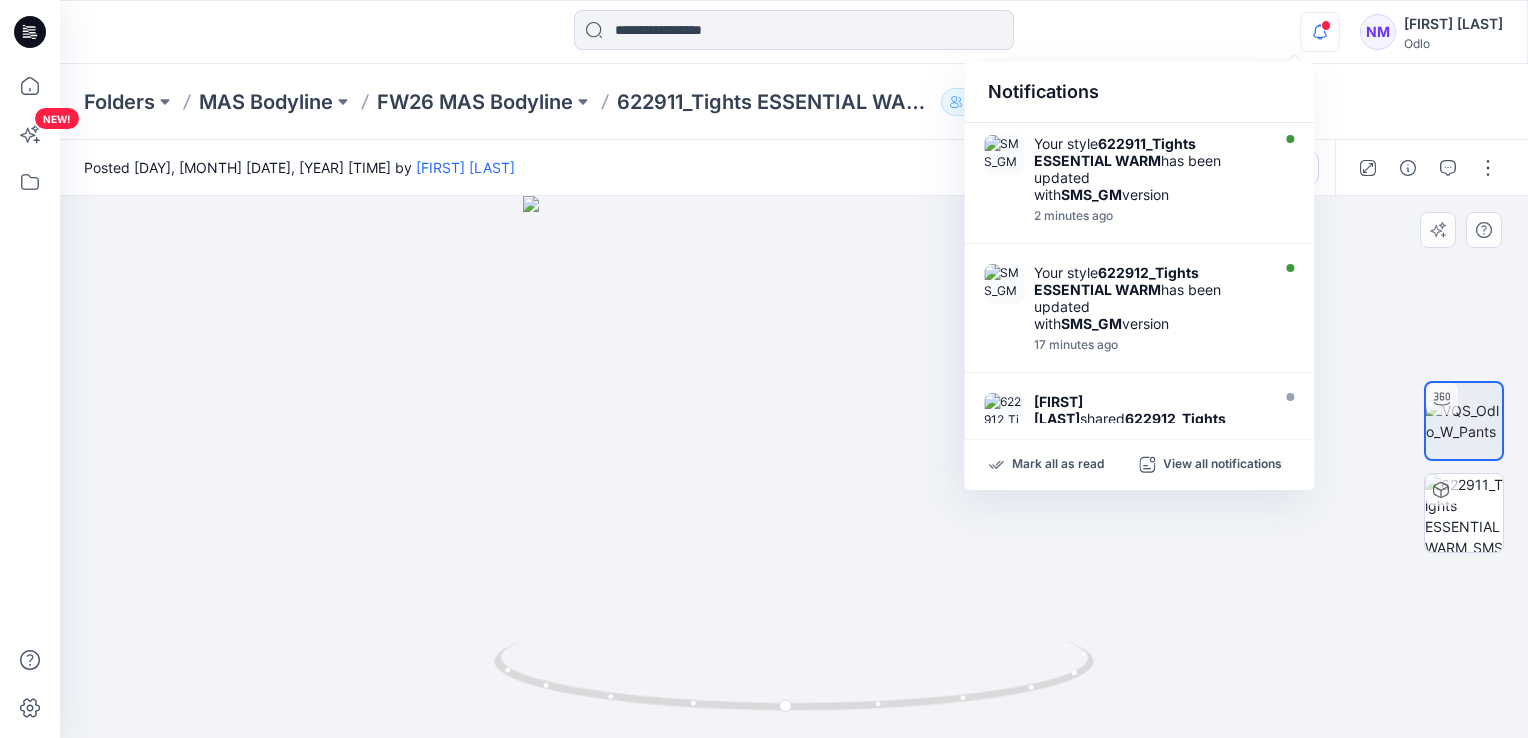 click at bounding box center [794, 467] 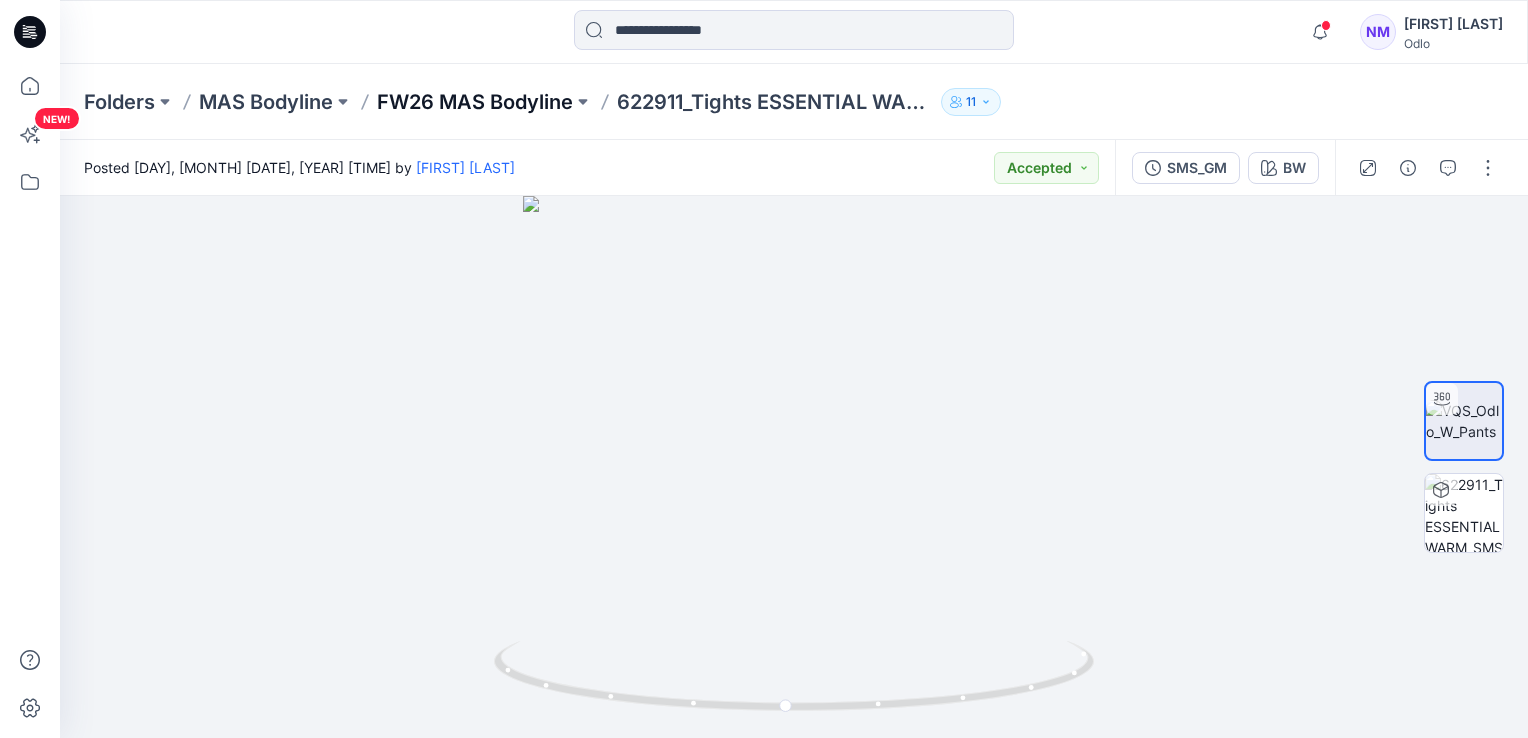 click on "FW26 MAS Bodyline" at bounding box center (475, 102) 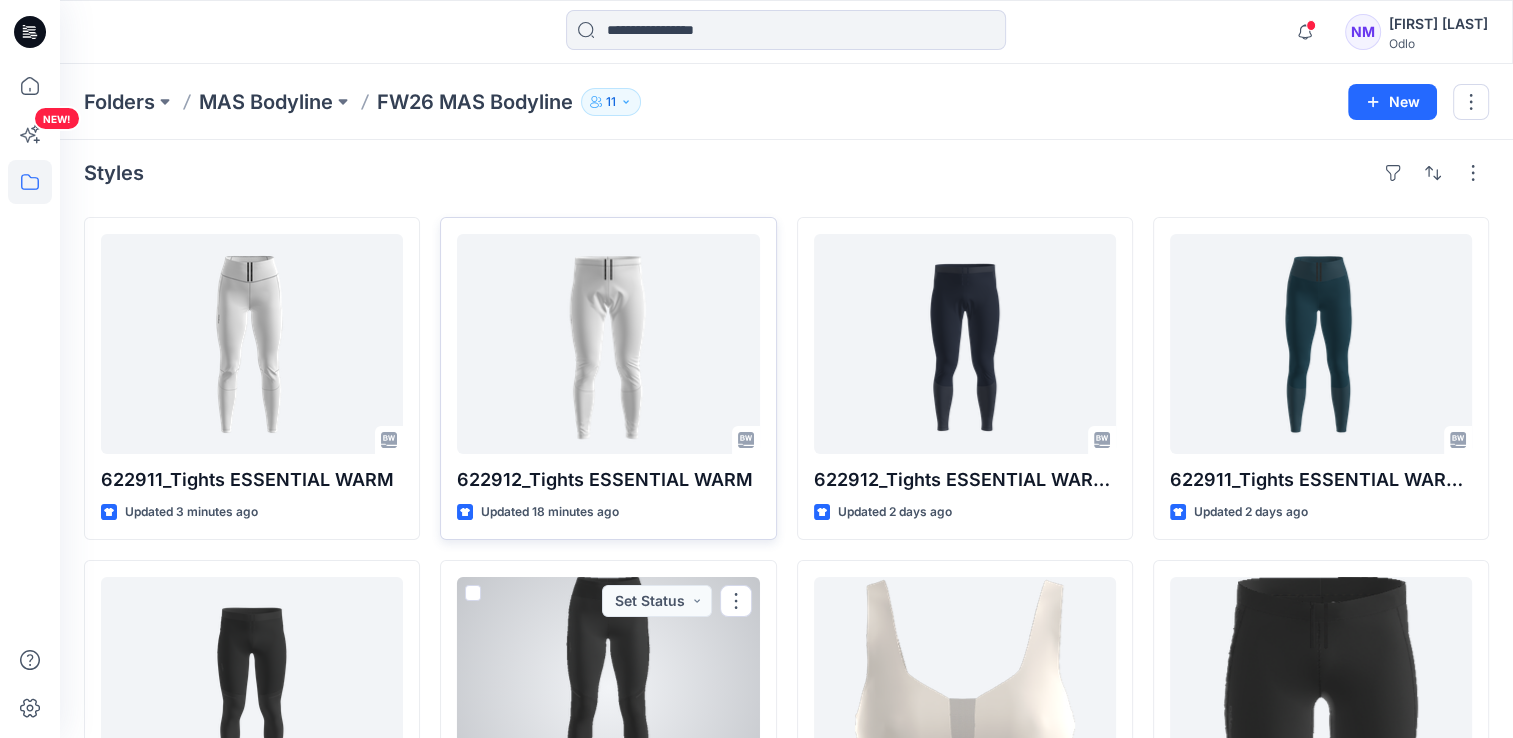 scroll, scrollTop: 0, scrollLeft: 0, axis: both 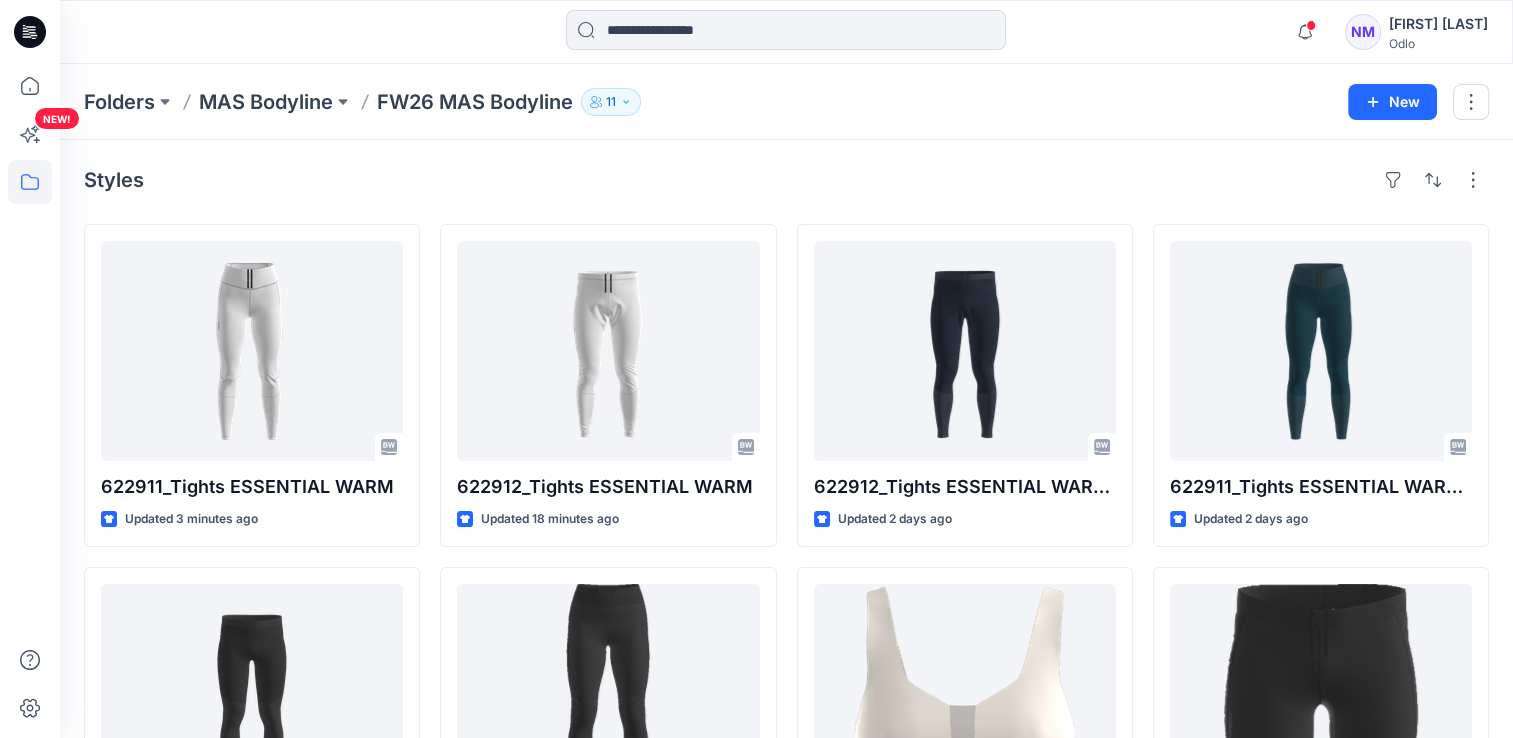 click on "Styles 622911_Tights ESSENTIAL WARM Updated 3 minutes ago 324142_Tights ZEROWEIGHT WARM REFLECTIVE_SMS_3D Updated 7 days ago 324091_Tights Short ESSENTIAL_SMS_3D Updated 22 days ago 622912_Tights ESSENTIAL WARM Updated 18 minutes ago 324141_Tights ZEROWEIGHT WARM REFLECTIVE_SMS_3D Updated 7 days ago 324111_Tights ESSENTIAL_SMS_3D Updated 22 days ago 622912_Tights ESSENTIAL WARM_SMS_3D Updated 2 days ago 13171B_Sport bra PADDED HIGH 2.0_SMS_3D Updated 22 days ago 324101_Tights 3-4 ESSENTIAL_SMS_3D Updated 22 days ago 622911_Tights ESSENTIAL WARM_SMS_3D Updated 2 days ago 324092_Tights short ESSENTIAL_SMS_3D Updated 22 days ago 323871_Pants regular length ZEROWEIGHT WARM_SMS_3D Updated 22 days ago Loading..." at bounding box center [786, 734] 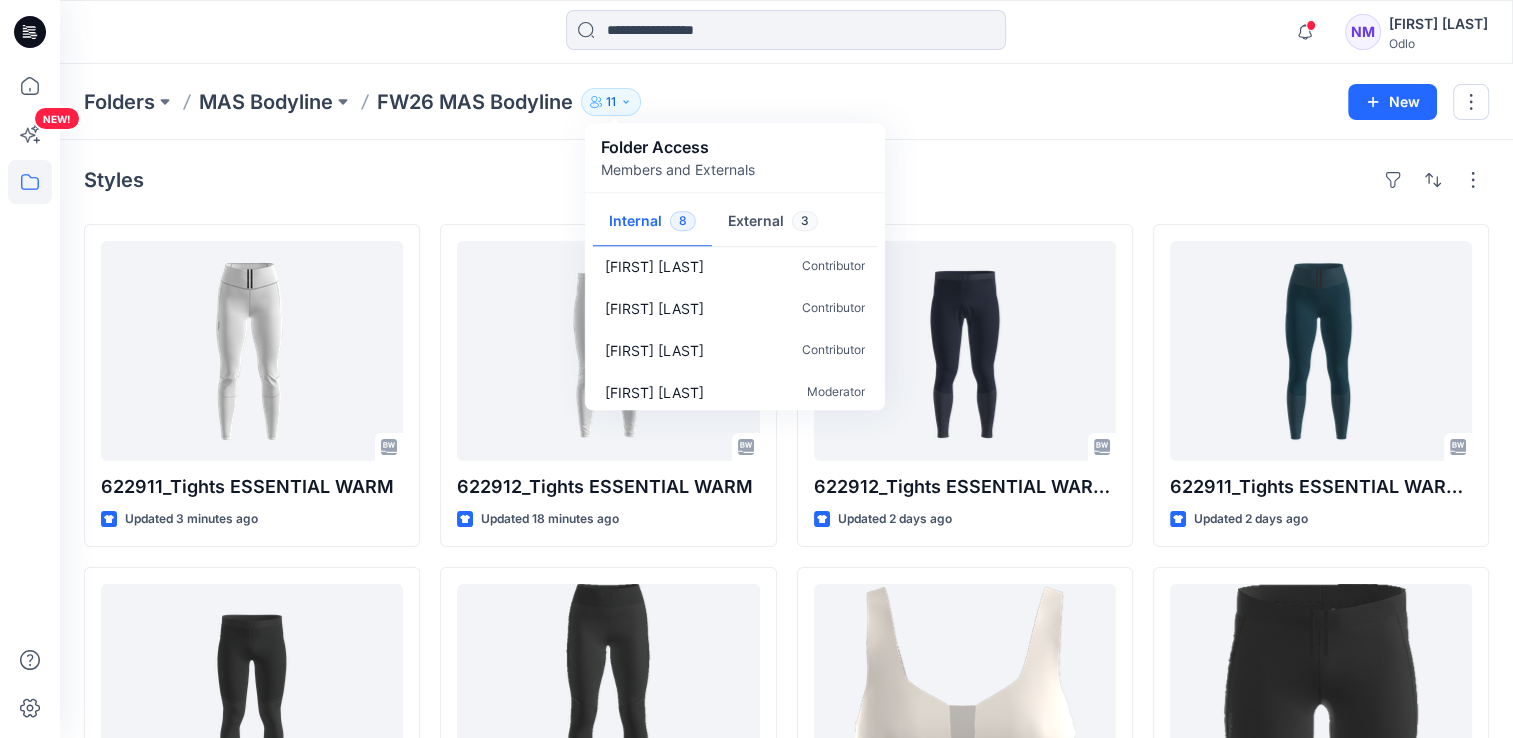 scroll, scrollTop: 185, scrollLeft: 0, axis: vertical 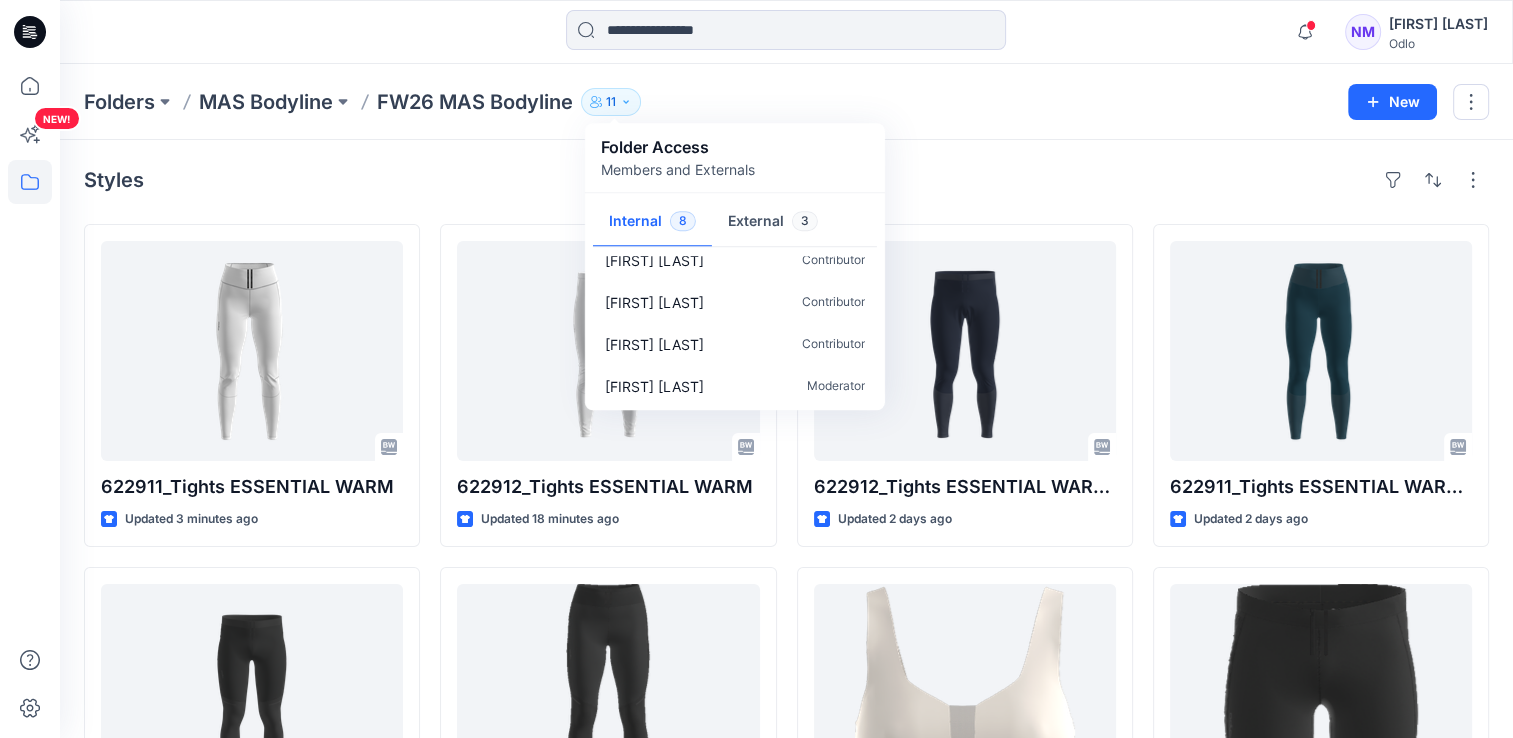click on "Folders MAS Bodyline FW26 MAS Bodyline 11 Folder Access Members and Externals Internal 8 External 3 [FIRST] [LAST] Moderator [FIRST] [LAST] Contributor Former User Contributor [FIRST] [LAST] Contributor [FIRST] [LAST] Contributor [FIRST] [LAST] Contributor [FIRST] [LAST] Contributor [FIRST] [LAST] Contributor [FIRST] [LAST] Moderator" at bounding box center (708, 102) 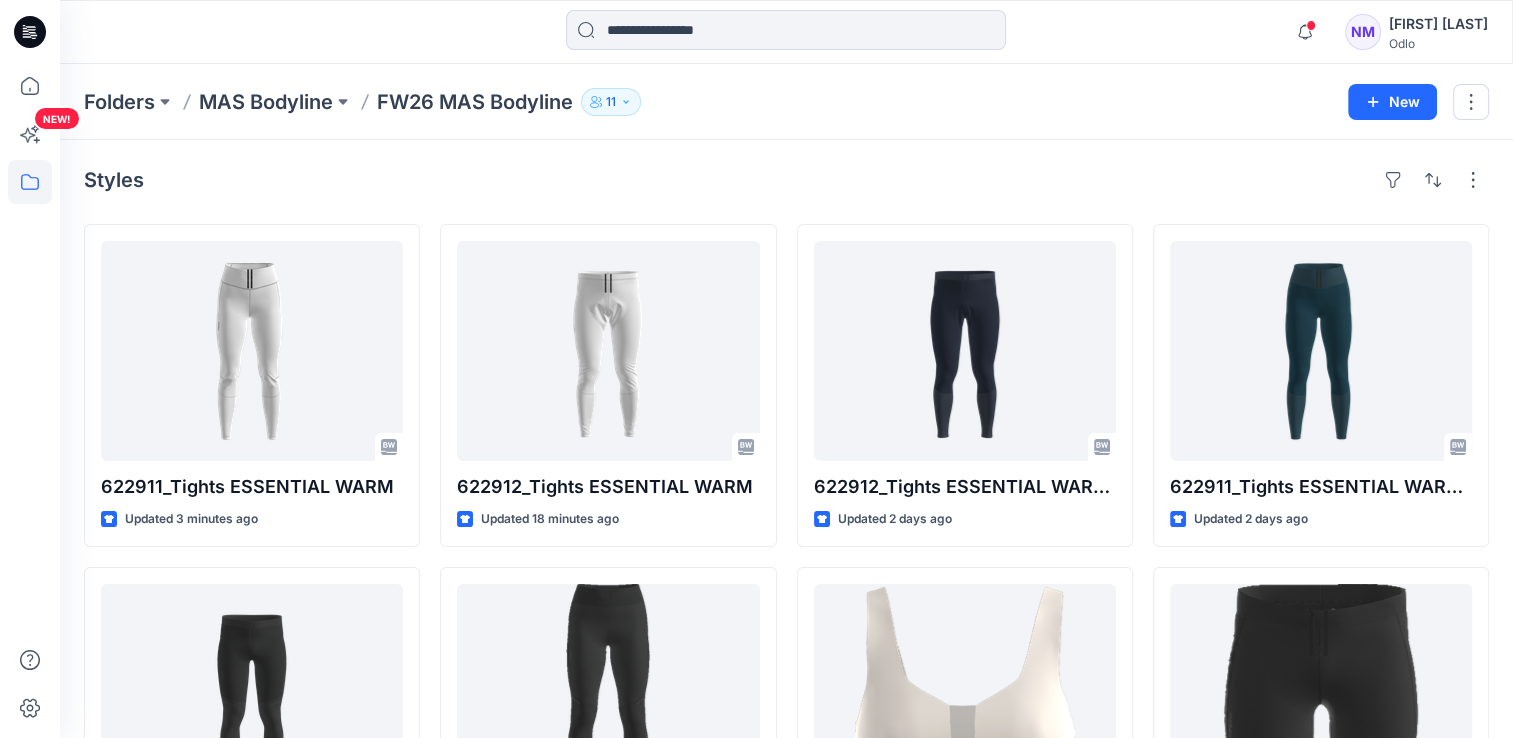 click 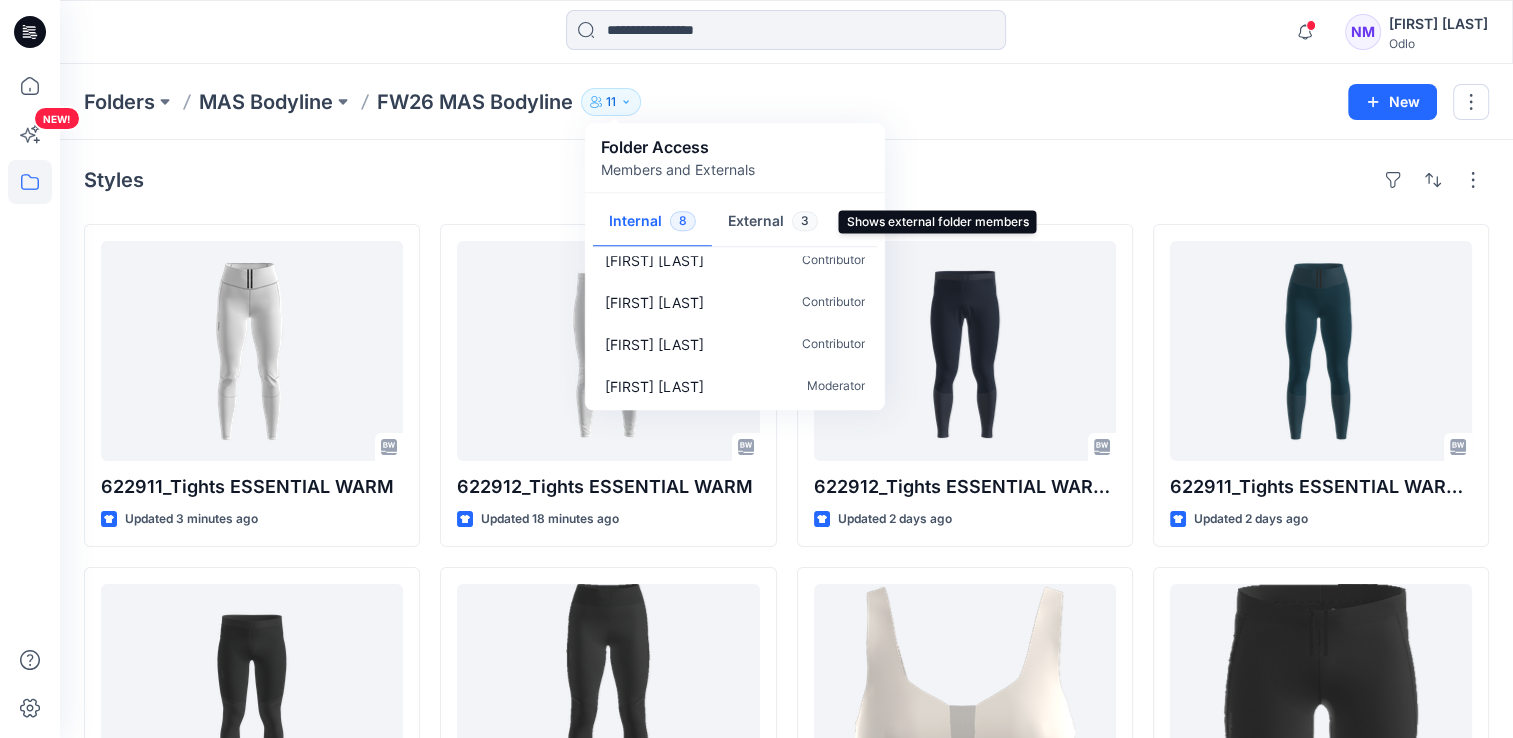 click on "External 3" at bounding box center (773, 222) 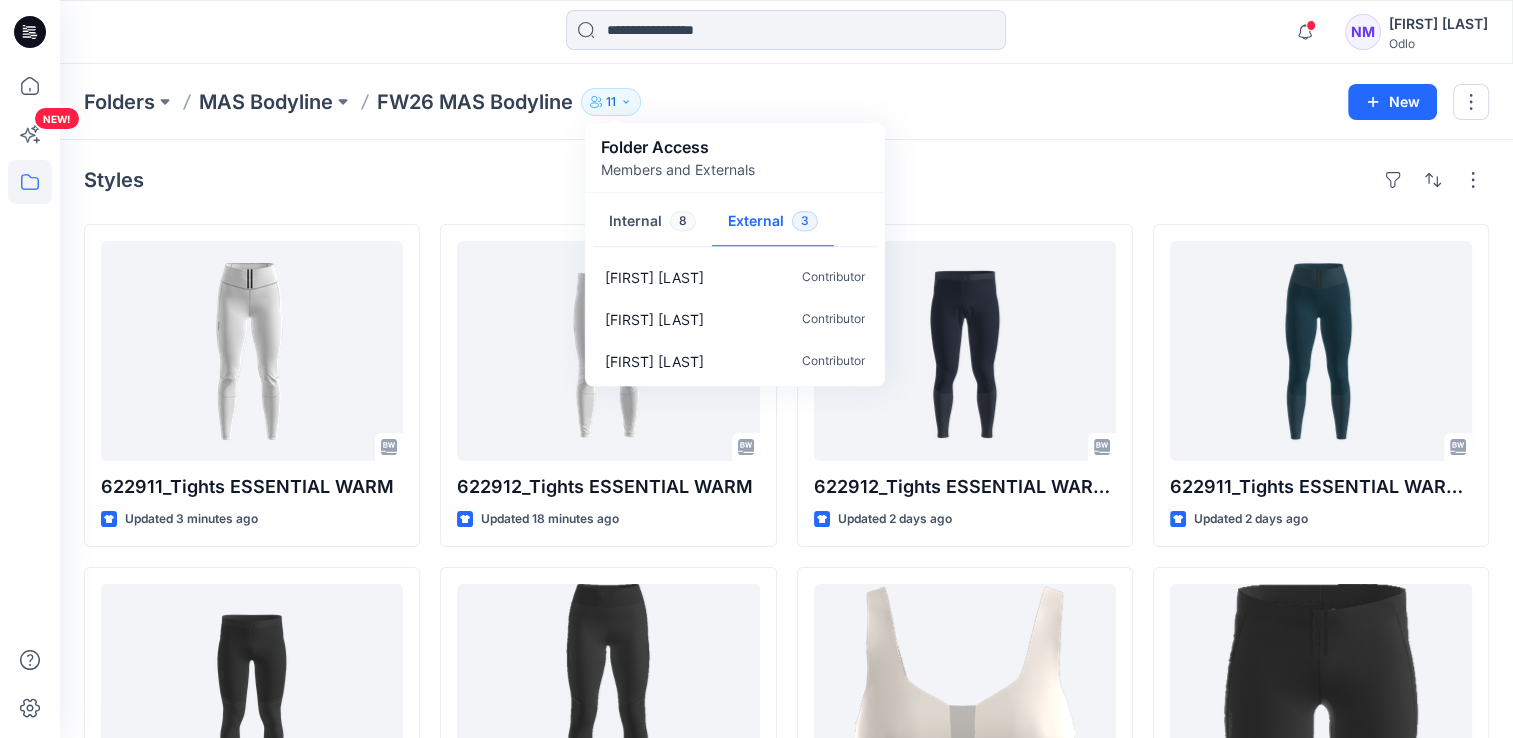 click on "Folder Access Members and Externals" at bounding box center [735, 157] 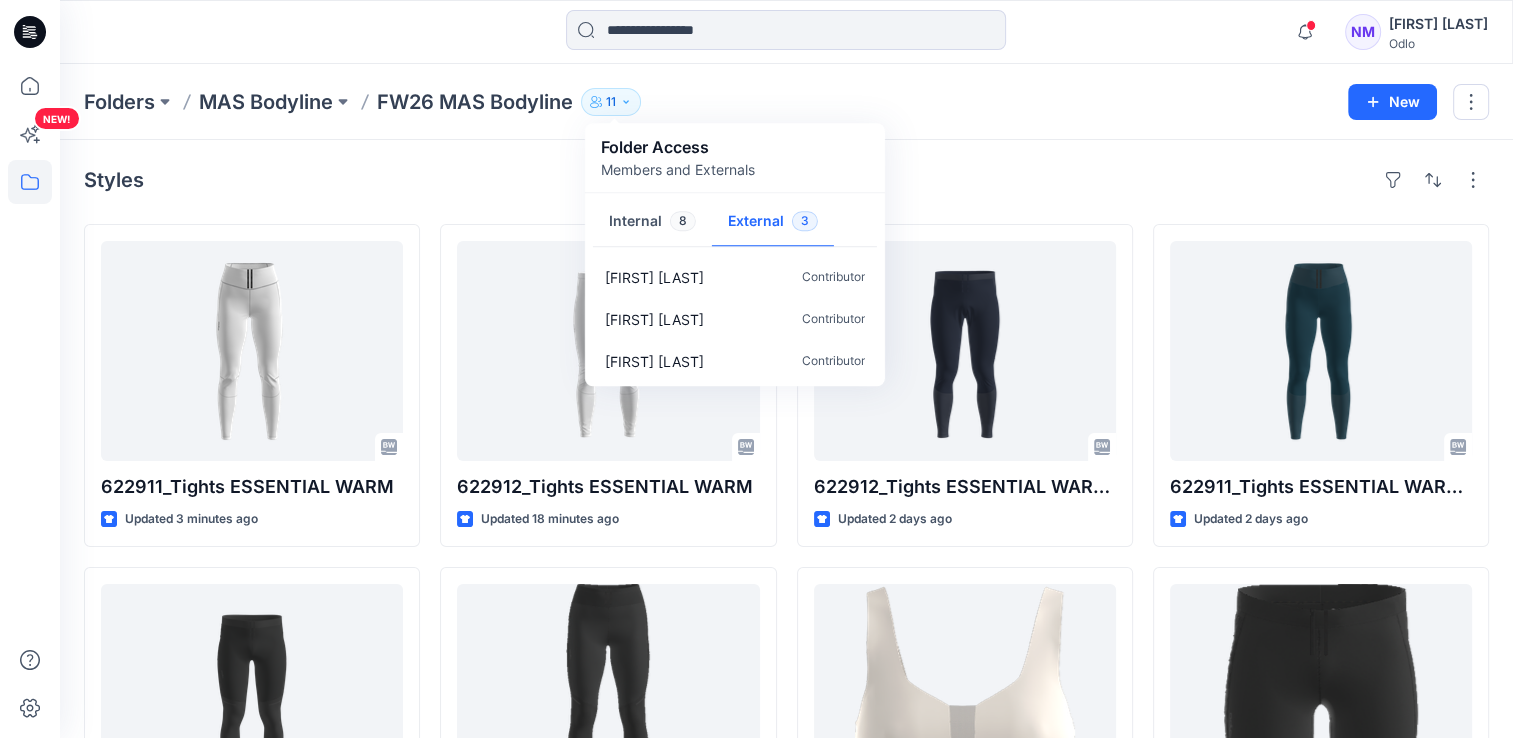 click on "Folders MAS Bodyline FW26 MAS Bodyline 11 Folder Access Members and Externals Internal 8 External 3 [FIRST] [LAST] Contributor [FIRST] [LAST] Contributor [FIRST] [LAST] Contributor New" at bounding box center (786, 102) 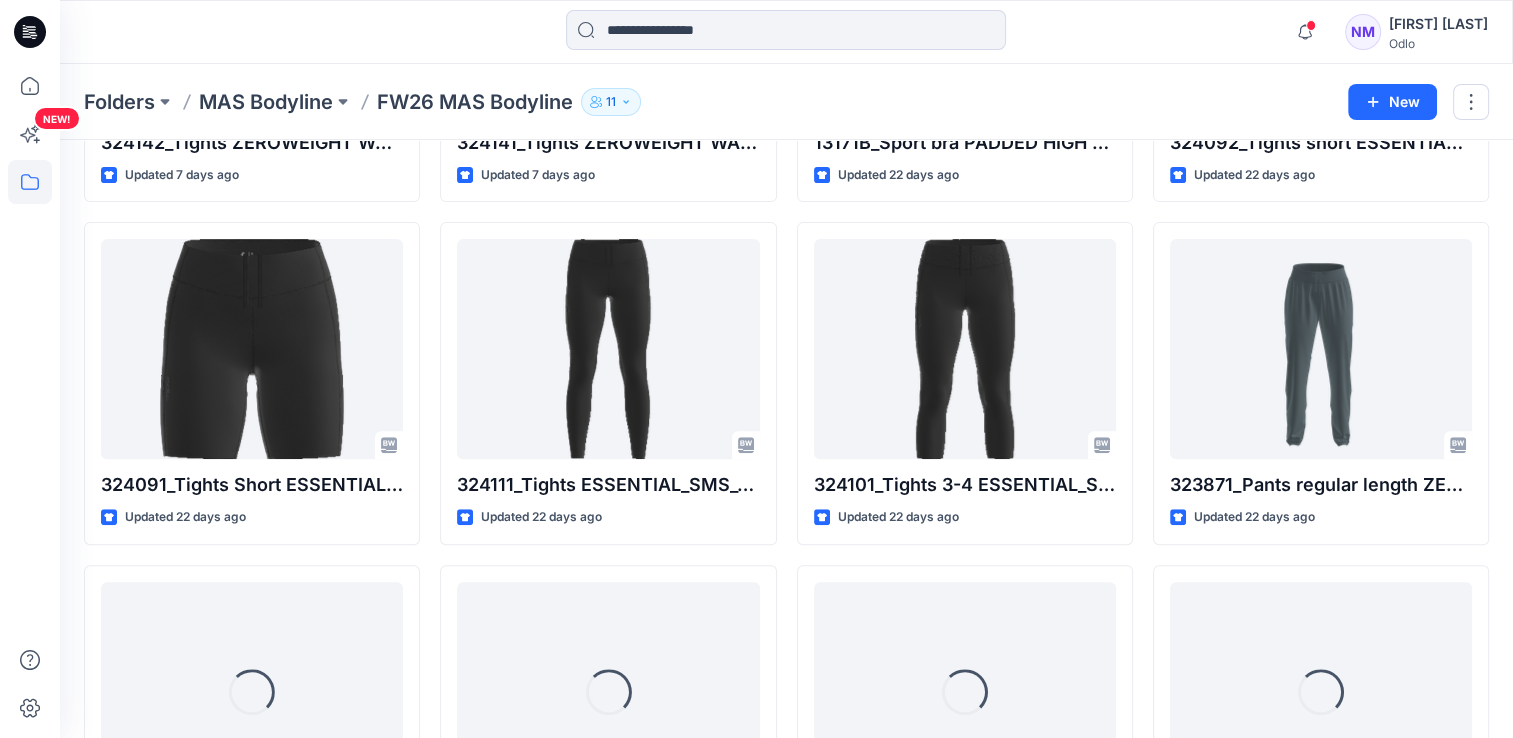 scroll, scrollTop: 688, scrollLeft: 0, axis: vertical 